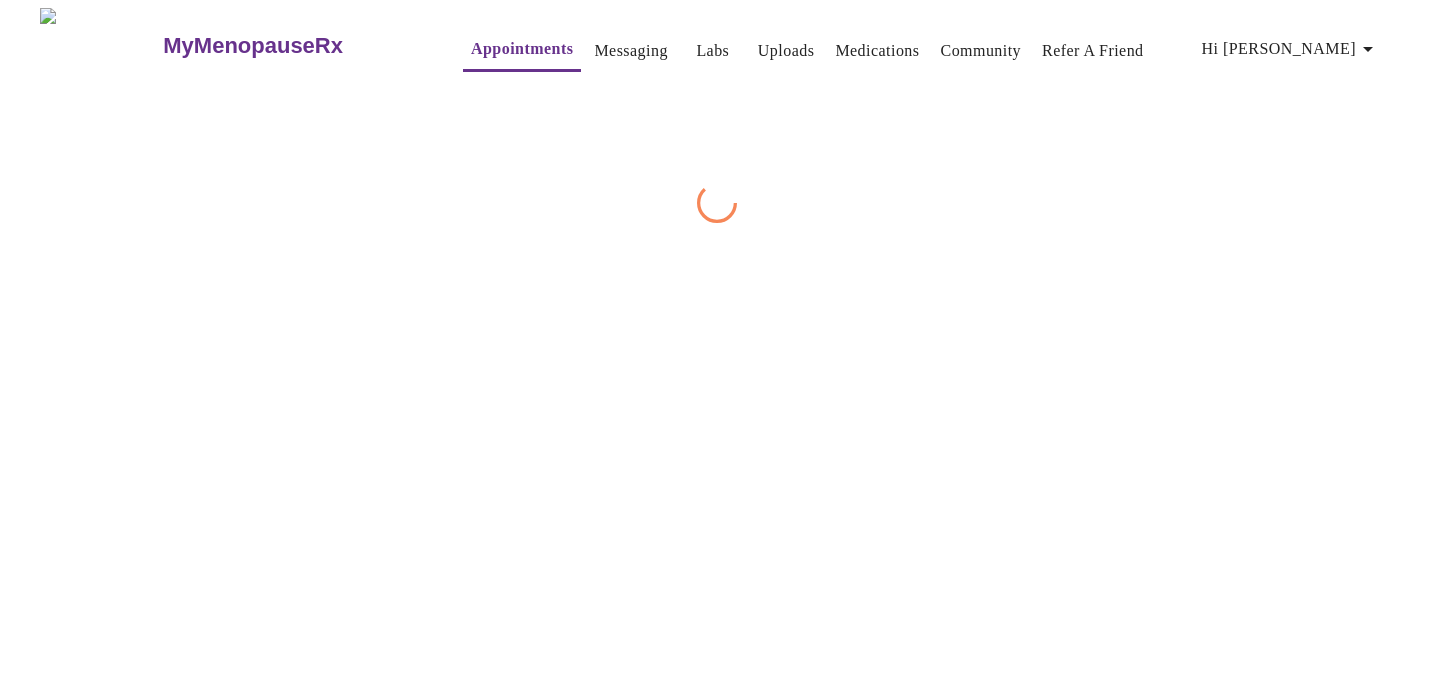 scroll, scrollTop: 0, scrollLeft: 0, axis: both 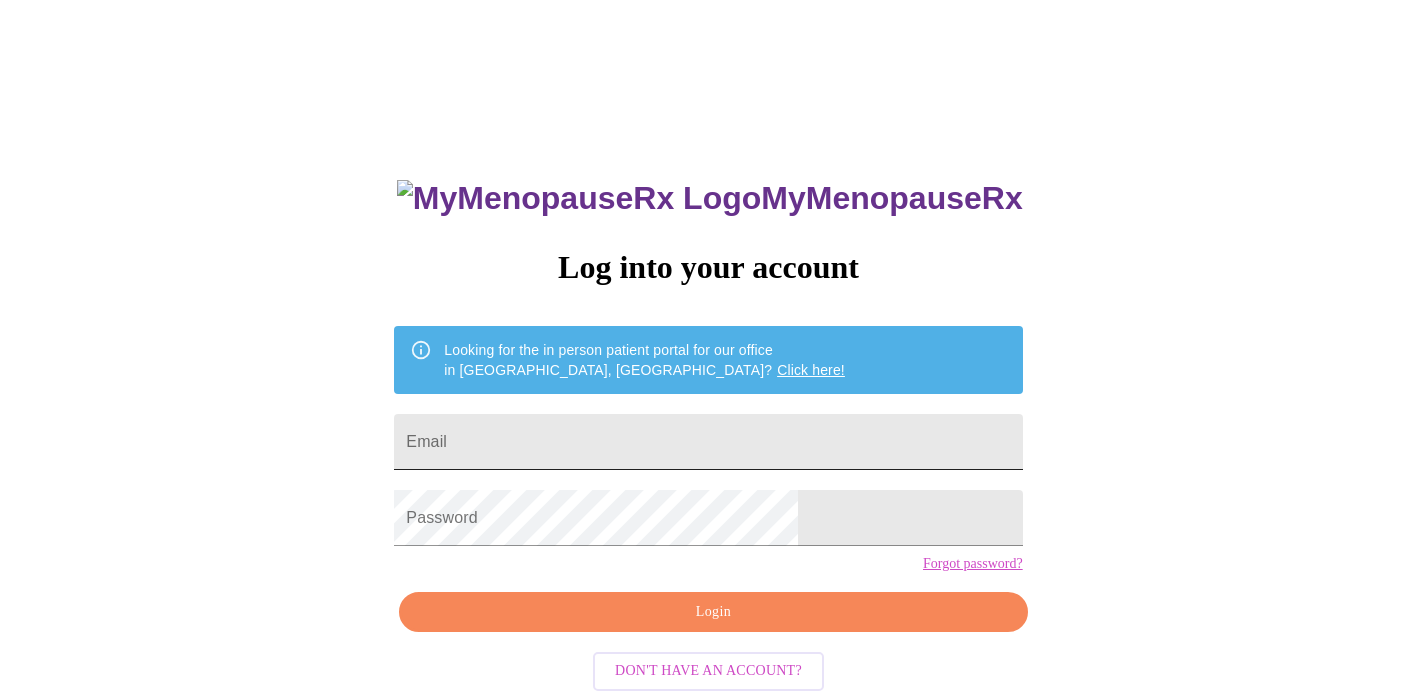 click on "Email" at bounding box center (708, 442) 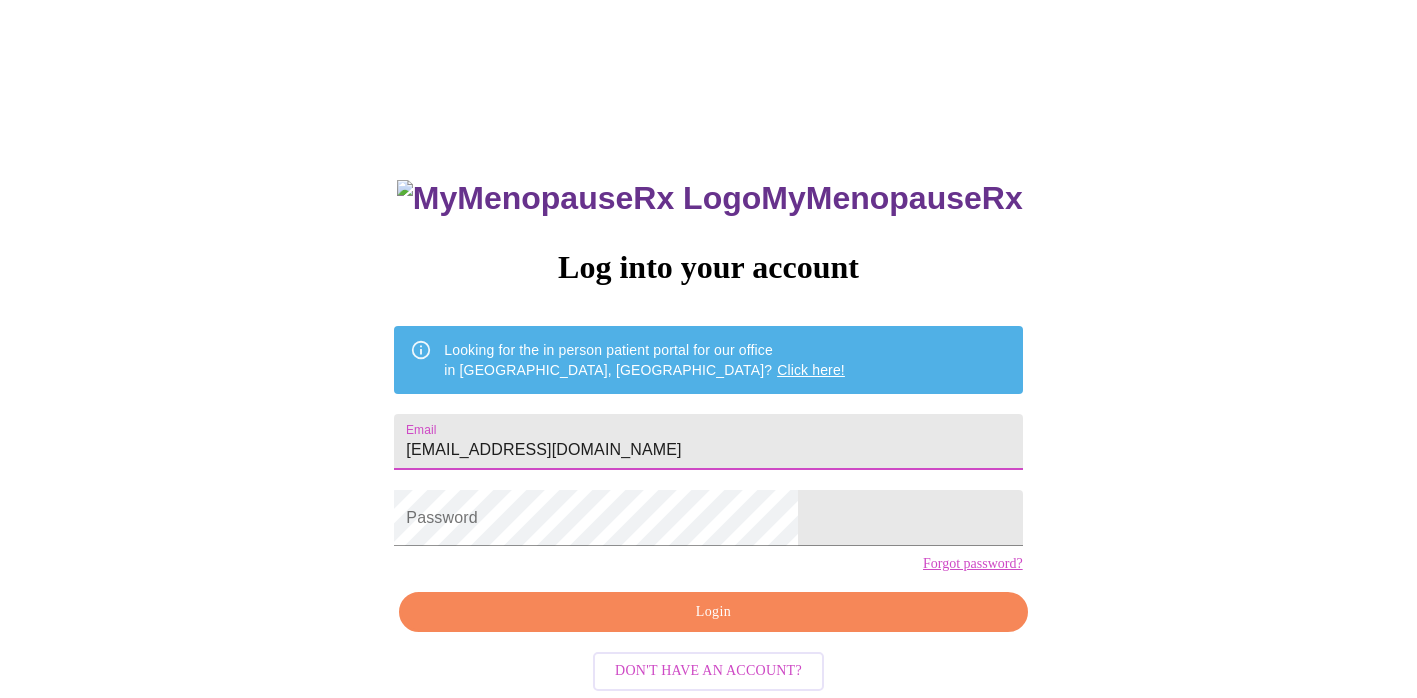 type on "[EMAIL_ADDRESS][DOMAIN_NAME]" 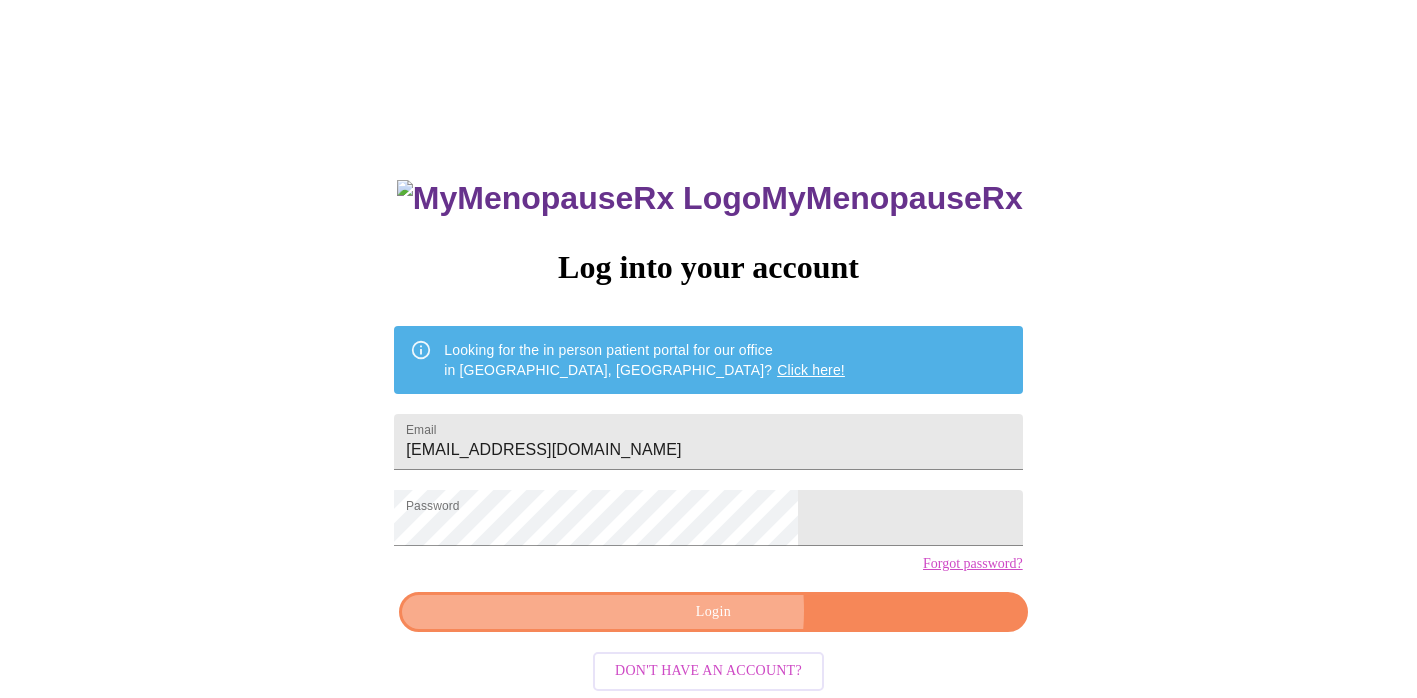 click on "Login" at bounding box center [713, 612] 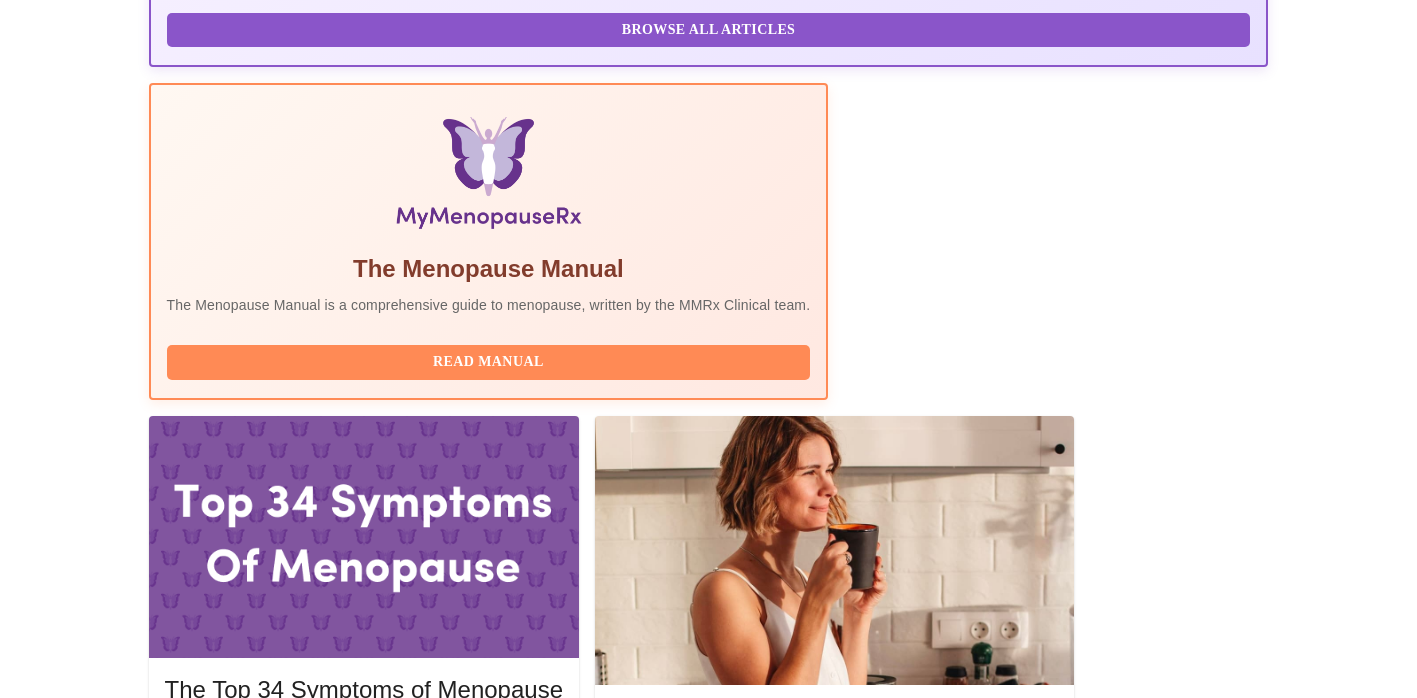 scroll, scrollTop: 614, scrollLeft: 0, axis: vertical 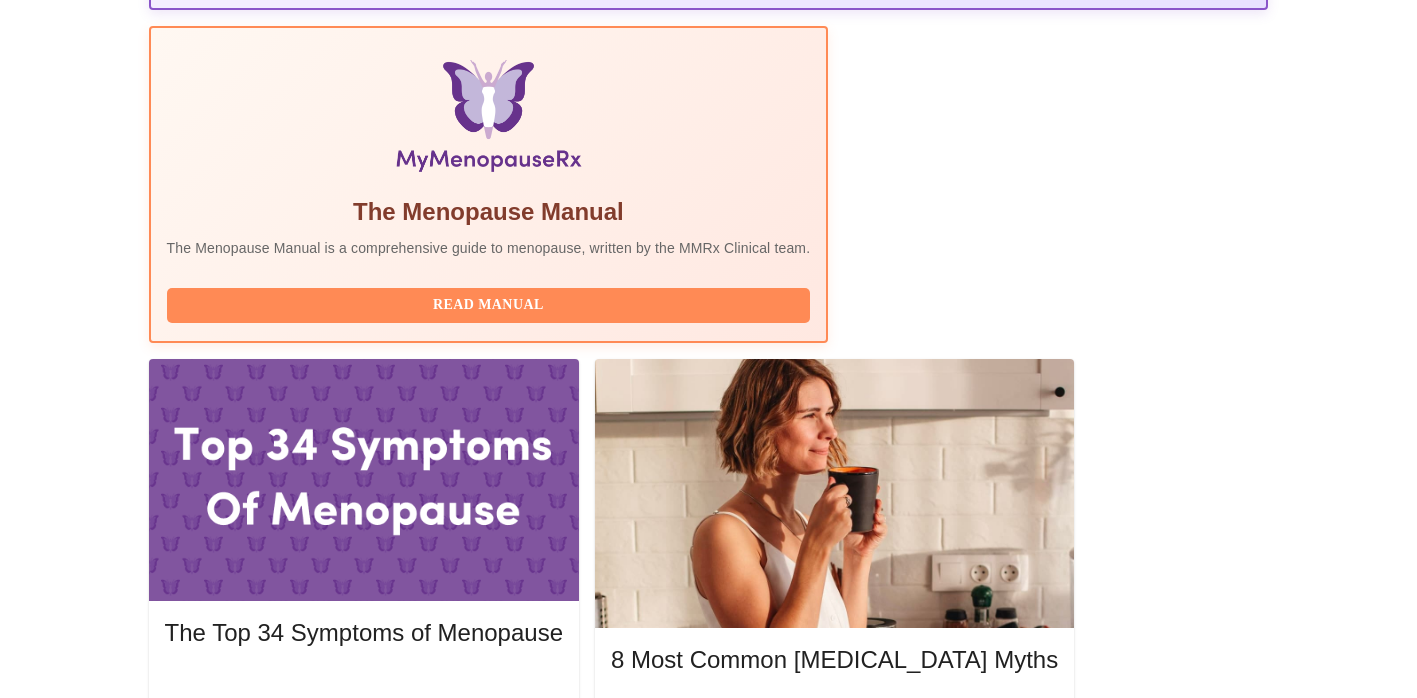 click on "Complete Pre-Assessment" at bounding box center (1133, 1938) 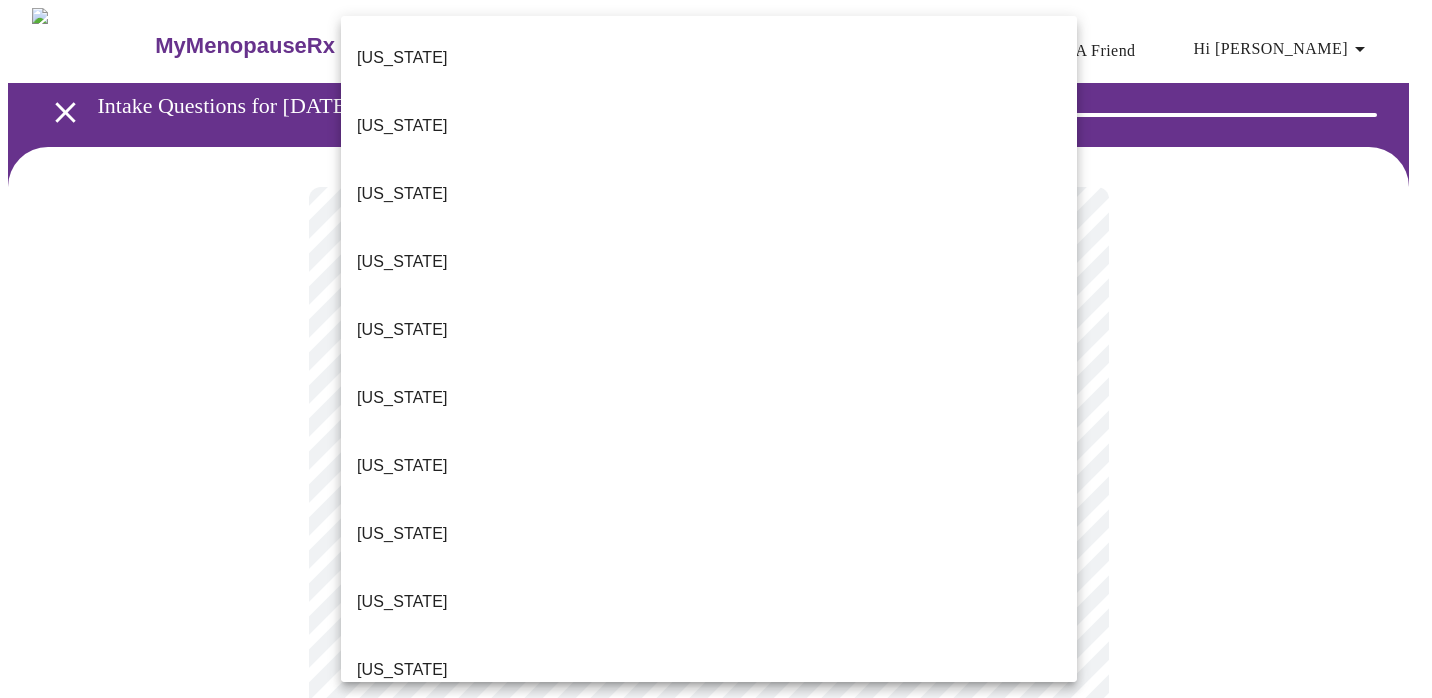 click on "MyMenopauseRx Appointments Messaging Labs Uploads Medications Community Refer a Friend Hi [PERSON_NAME] Questions for [DATE] 3:20pm-3:40pm 1  /  13 Settings Billing Invoices Log out [US_STATE]
[US_STATE]
[US_STATE]
[US_STATE]
[US_STATE]
[US_STATE]
[US_STATE]
[US_STATE]
[US_STATE]
[US_STATE]
[US_STATE]
[US_STATE]
[US_STATE]
[US_STATE]
[US_STATE]
[US_STATE]
[US_STATE]
[US_STATE]
[US_STATE]
[US_STATE]
[US_STATE]
[US_STATE]
[US_STATE]
[US_STATE]
[US_STATE]
[US_STATE]
[US_STATE]
[US_STATE]
[GEOGRAPHIC_DATA]
[US_STATE]
[US_STATE]
[US_STATE]
[US_STATE]
[US_STATE]
[US_STATE]
[US_STATE]
[US_STATE]
[US_STATE]
[US_STATE]
[US_STATE]
[US_STATE]
[US_STATE]
[US_STATE]
[US_STATE]
[US_STATE][PERSON_NAME][US_STATE]
[US_STATE], D.C. ([US_STATE])
[US_STATE]
[US_STATE]
[US_STATE]" at bounding box center [716, 927] 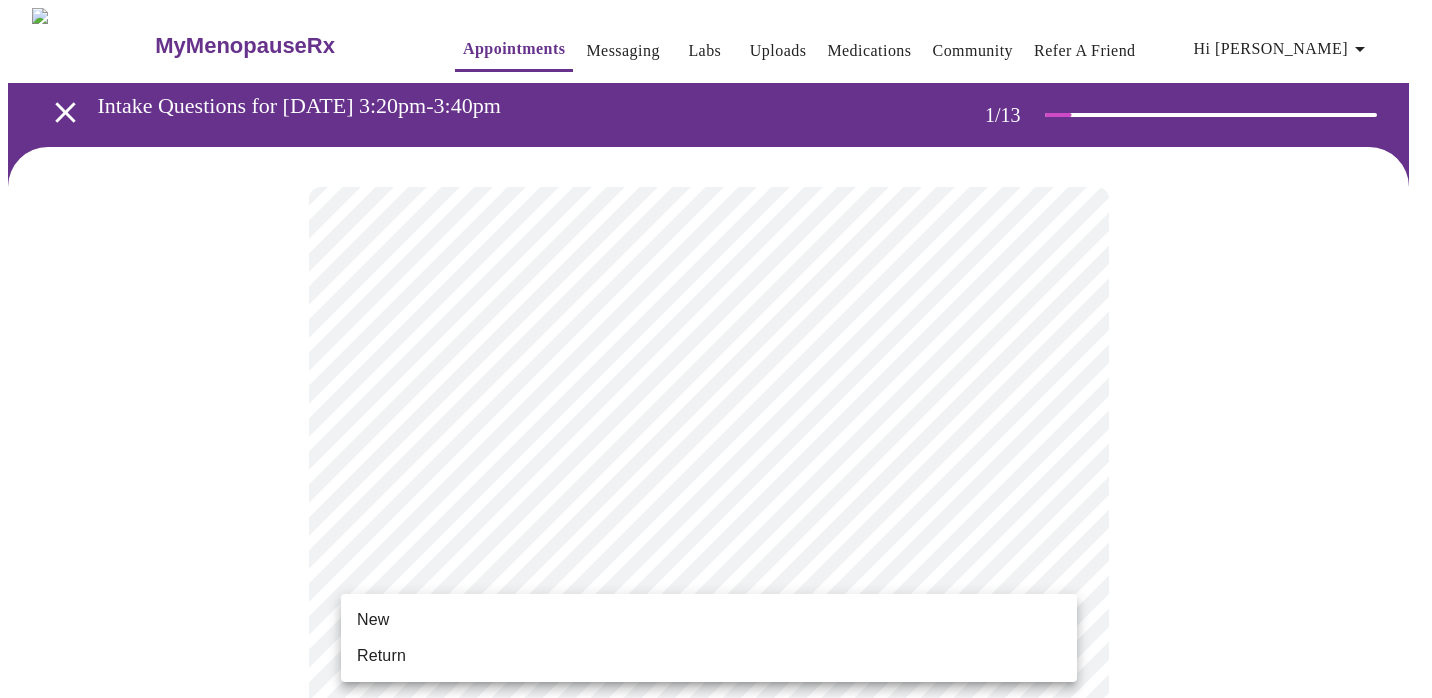 click on "MyMenopauseRx Appointments Messaging Labs Uploads Medications Community Refer a Friend Hi [PERSON_NAME]   Intake Questions for [DATE] 3:20pm-3:40pm 1  /  13 Settings Billing Invoices Log out New Return" at bounding box center (716, 921) 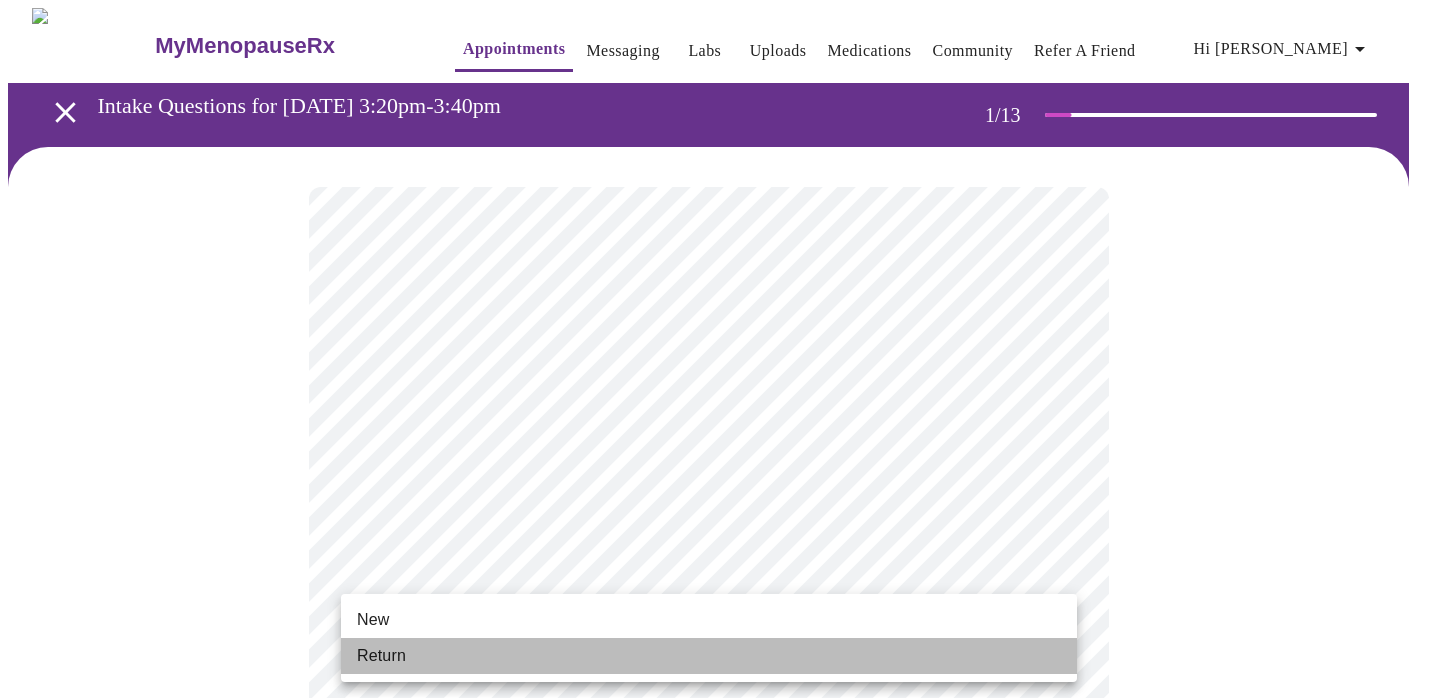 click on "Return" at bounding box center [709, 656] 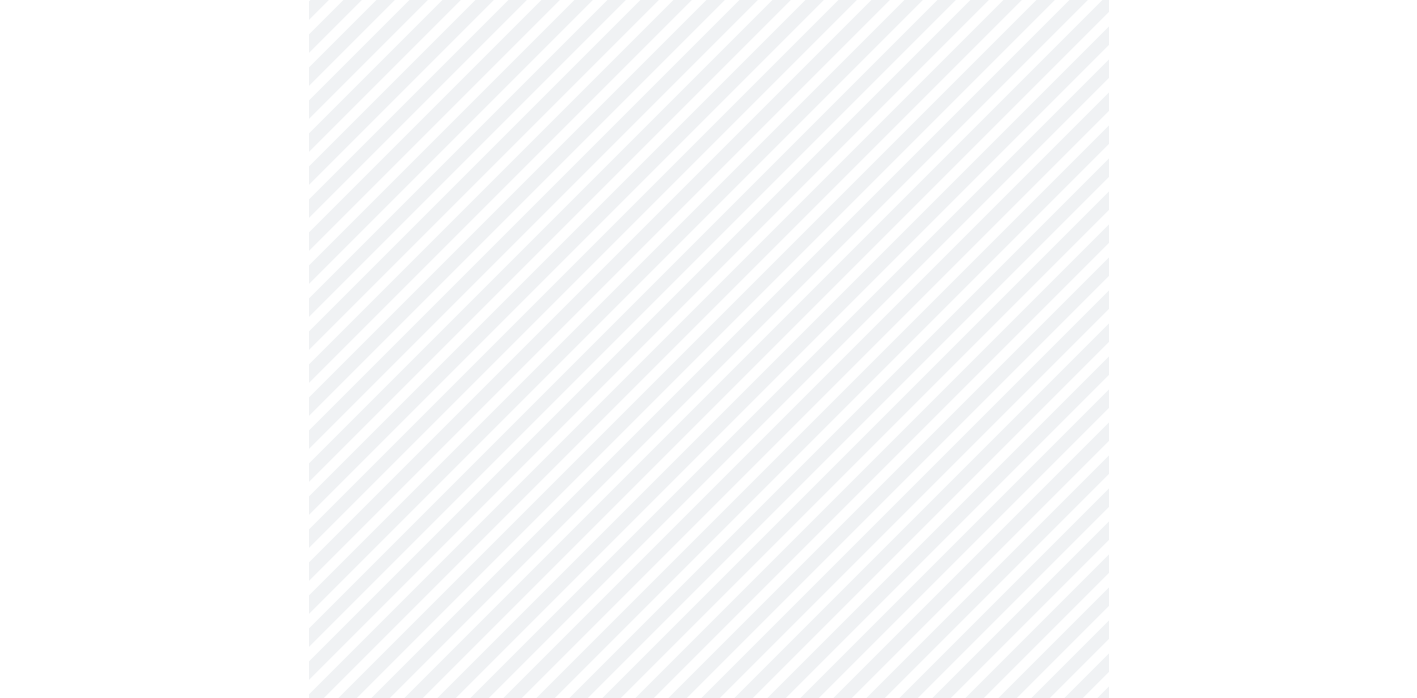 scroll, scrollTop: 649, scrollLeft: 0, axis: vertical 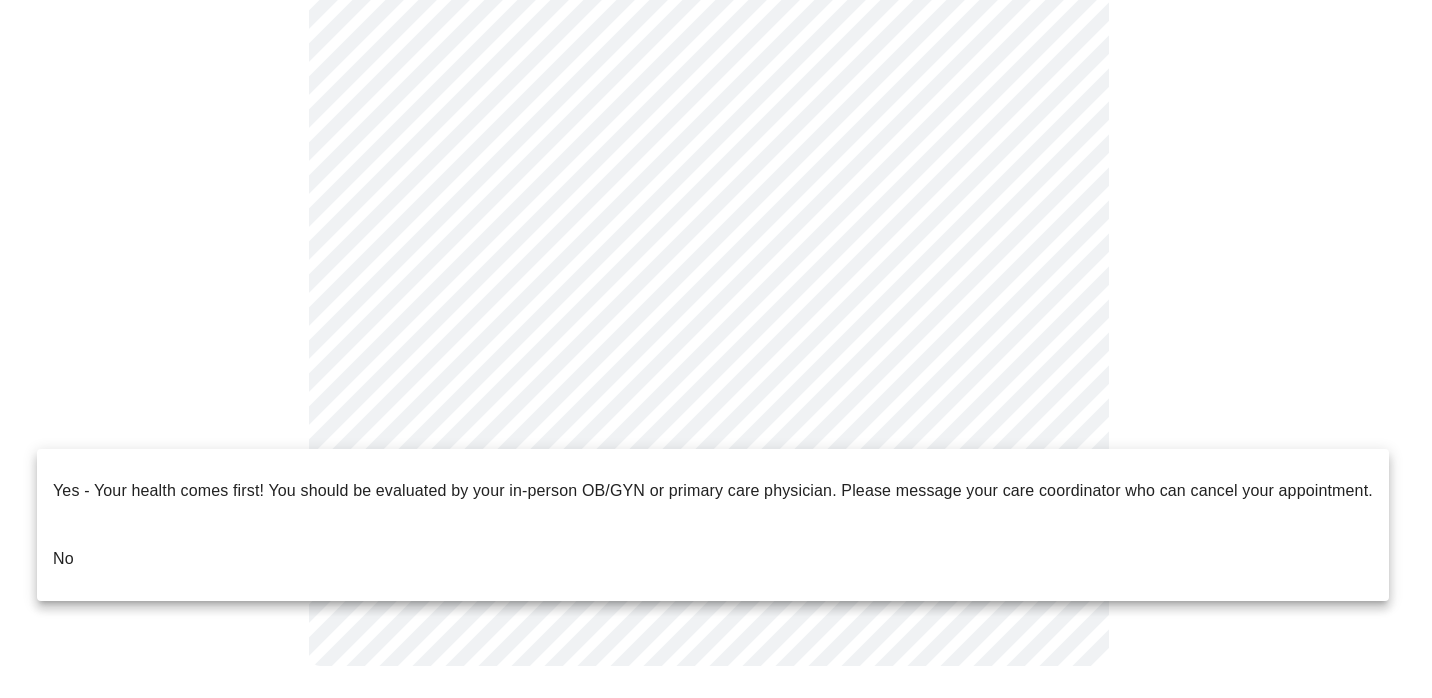 click on "MyMenopauseRx Appointments Messaging Labs Uploads Medications Community Refer a Friend Hi [PERSON_NAME]   Intake Questions for [DATE] 3:20pm-3:40pm 1  /  13 Settings Billing Invoices Log out Yes - Your health comes first! You should be evaluated by your in-person OB/GYN or primary care physician.  Please message your care coordinator who can cancel your appointment.
No" at bounding box center [716, -194] 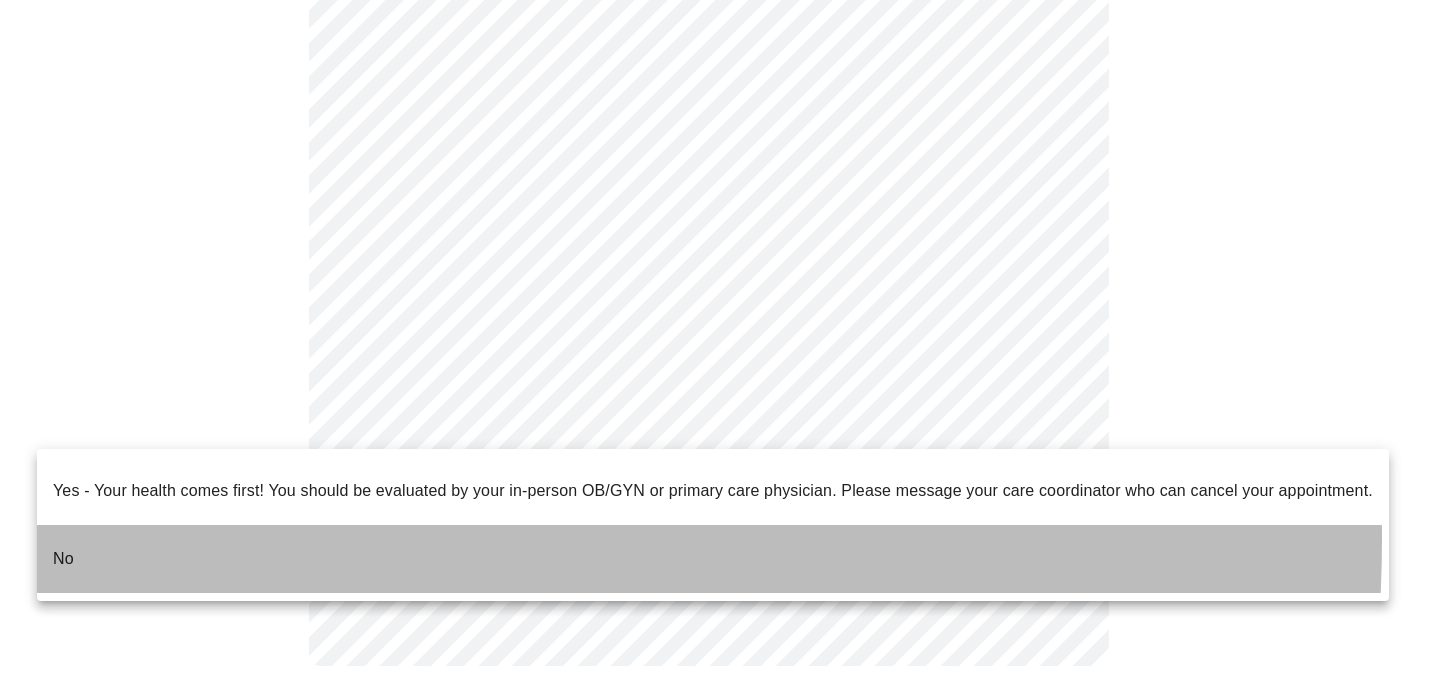 click on "No" at bounding box center (713, 559) 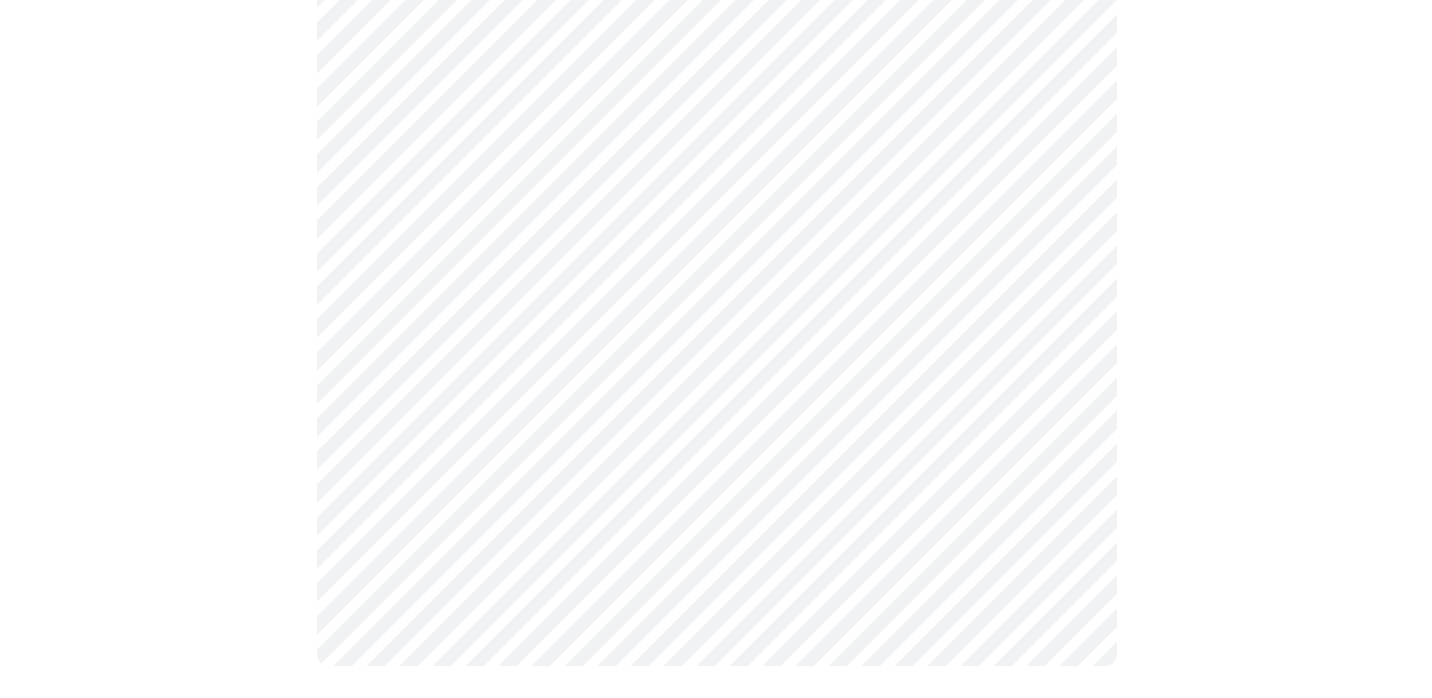 scroll, scrollTop: 0, scrollLeft: 0, axis: both 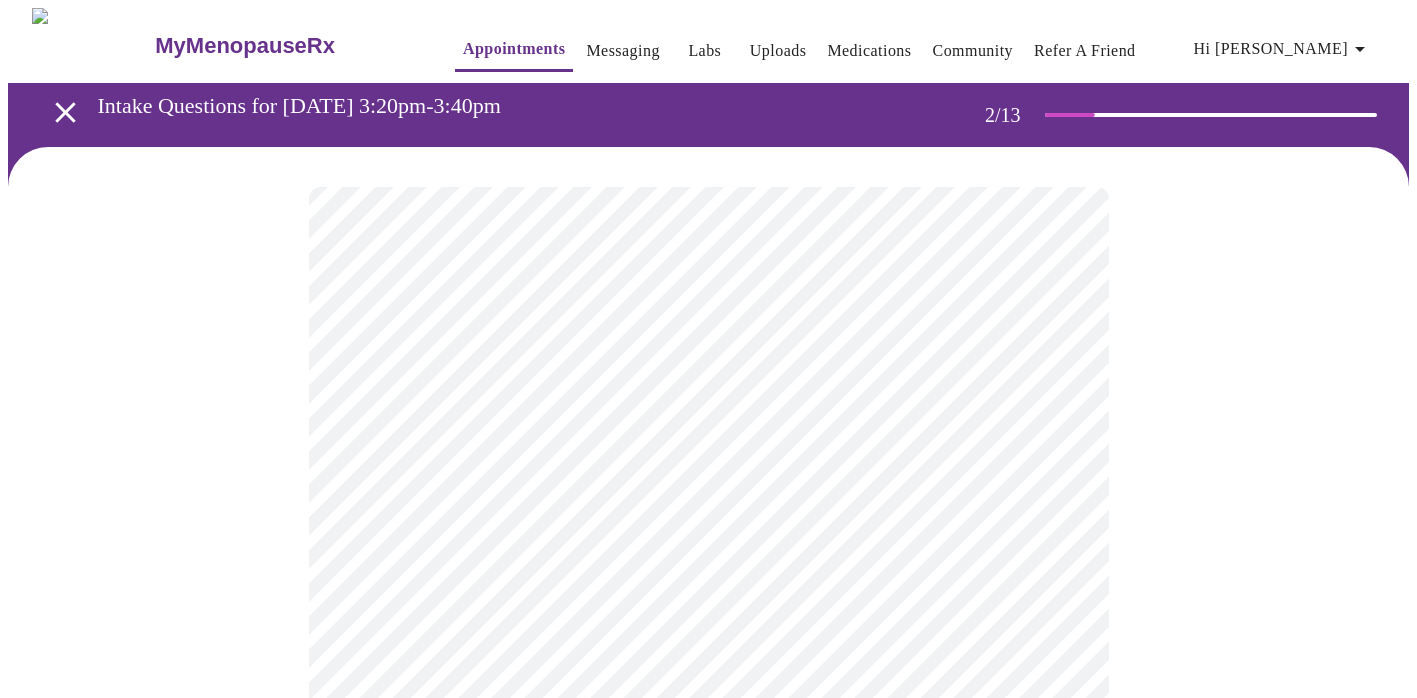 click on "MyMenopauseRx Appointments Messaging Labs Uploads Medications Community Refer a Friend Hi [PERSON_NAME]   Intake Questions for [DATE] 3:20pm-3:40pm 2  /  13 Settings Billing Invoices Log out" at bounding box center (708, 609) 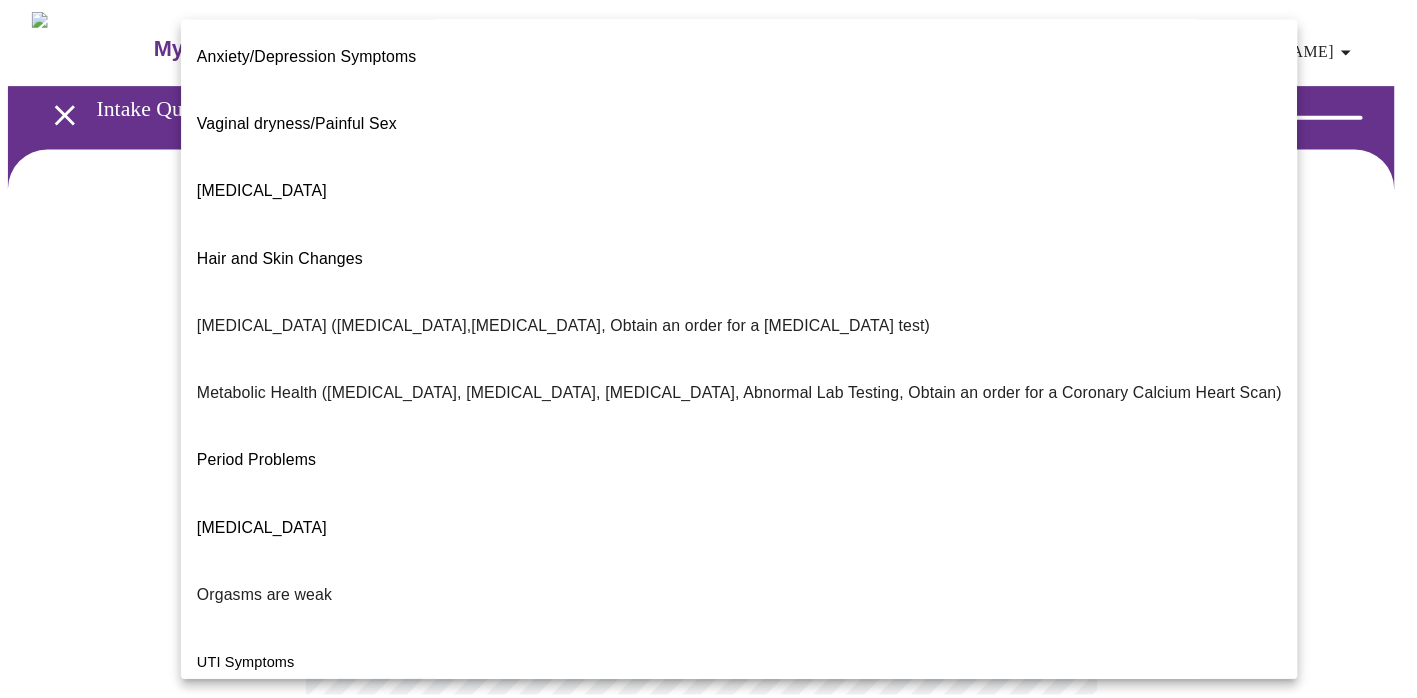 scroll, scrollTop: 338, scrollLeft: 0, axis: vertical 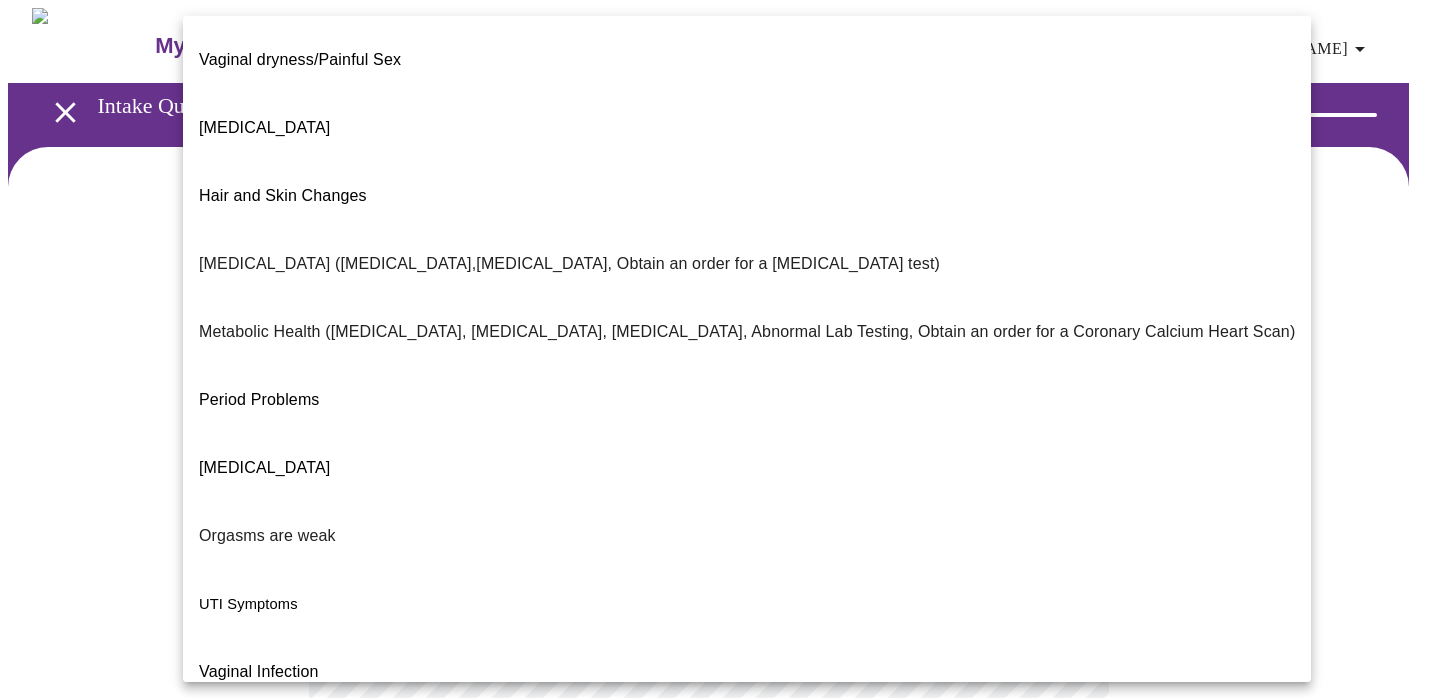 click on "I feel great - just need a refill." at bounding box center (304, 876) 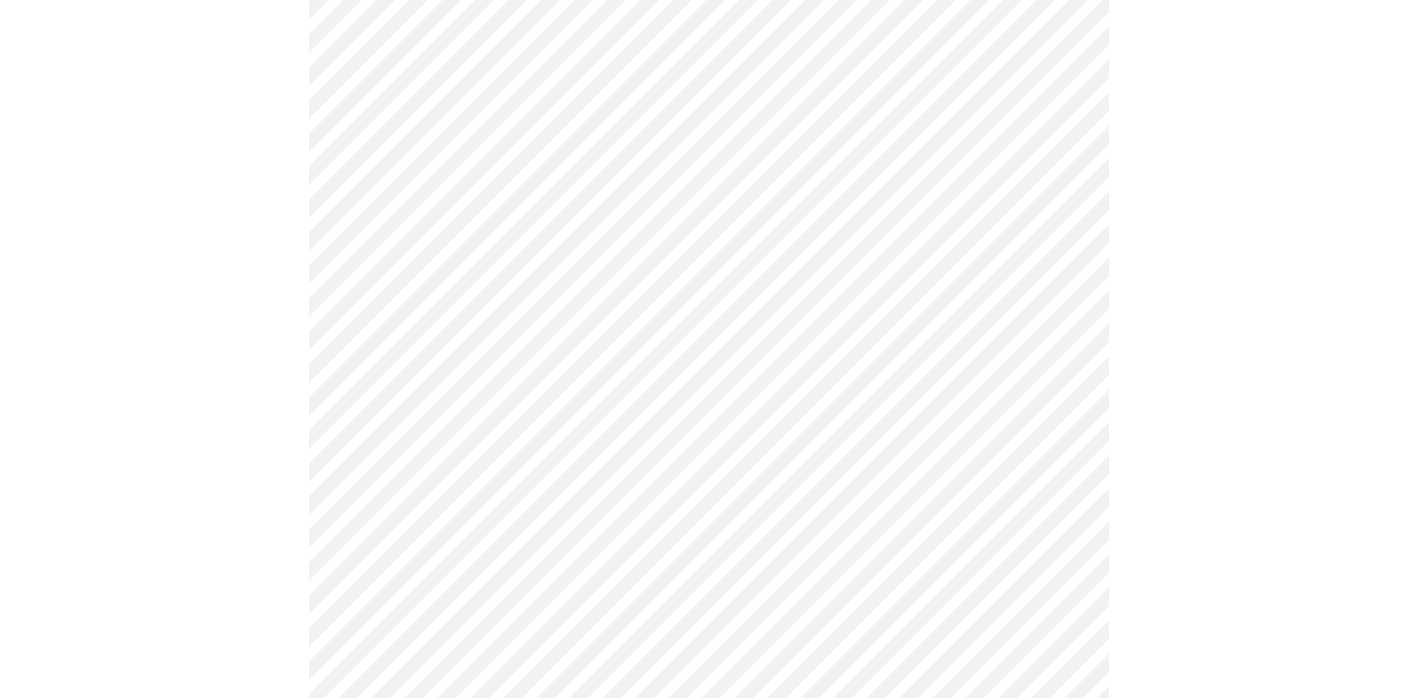 scroll, scrollTop: 315, scrollLeft: 0, axis: vertical 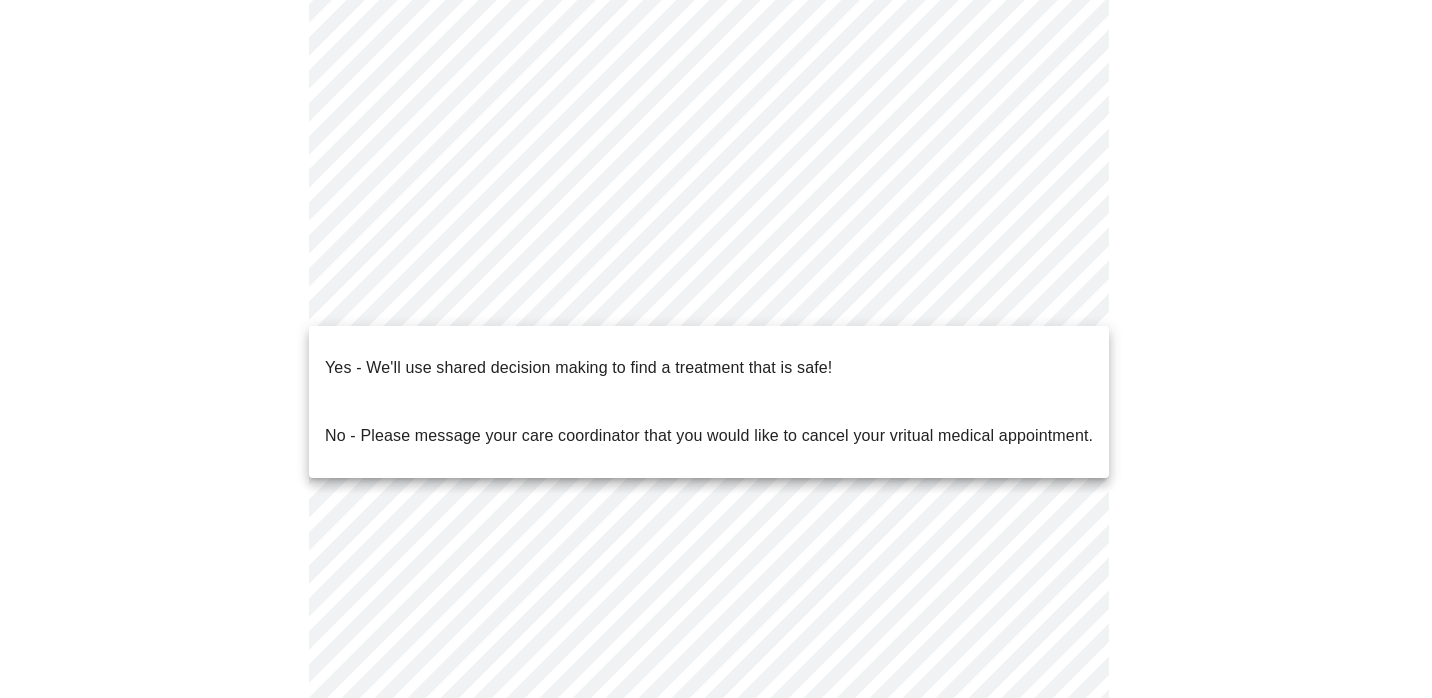 click on "MyMenopauseRx Appointments Messaging Labs Uploads Medications Community Refer a Friend Hi [PERSON_NAME]   Intake Questions for [DATE] 3:20pm-3:40pm 2  /  13 Settings Billing Invoices Log out Yes - We'll use shared decision making to find a treatment that is safe!
No - Please message your care coordinator that you would like to cancel your vritual medical appointment." at bounding box center [716, 288] 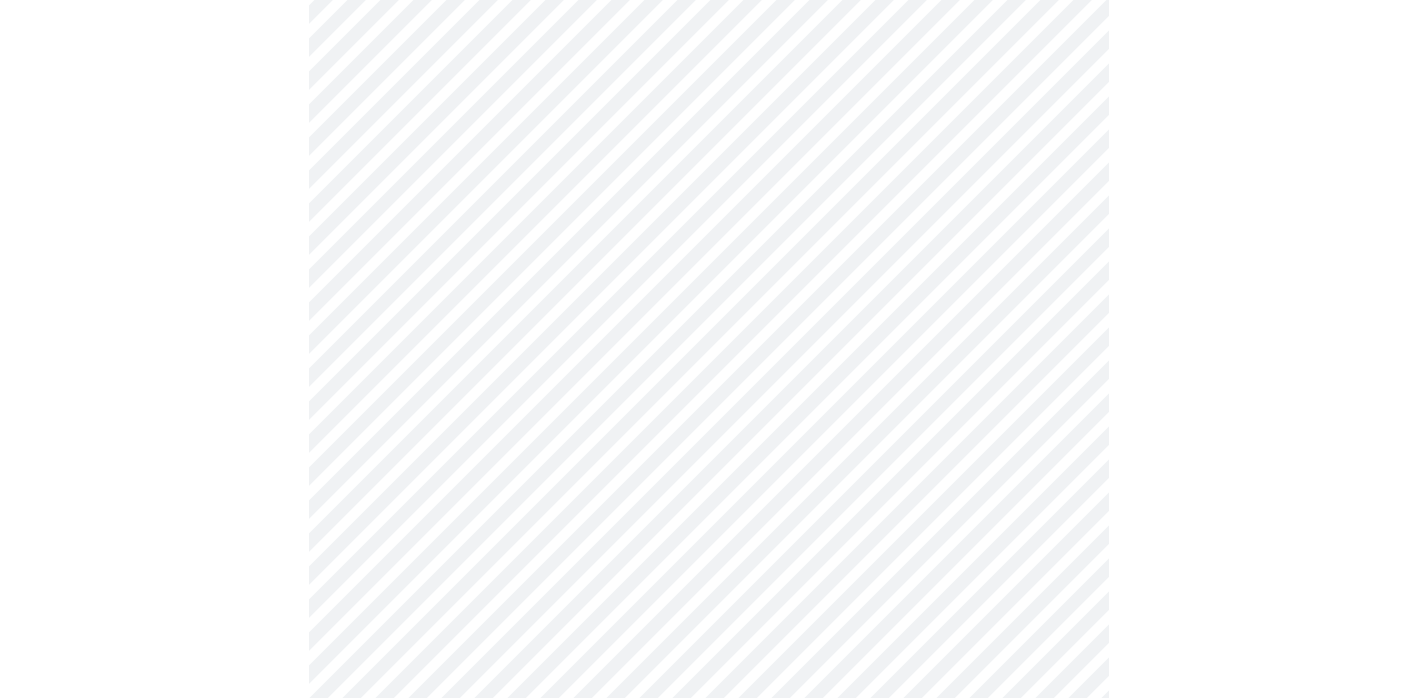 scroll, scrollTop: 436, scrollLeft: 0, axis: vertical 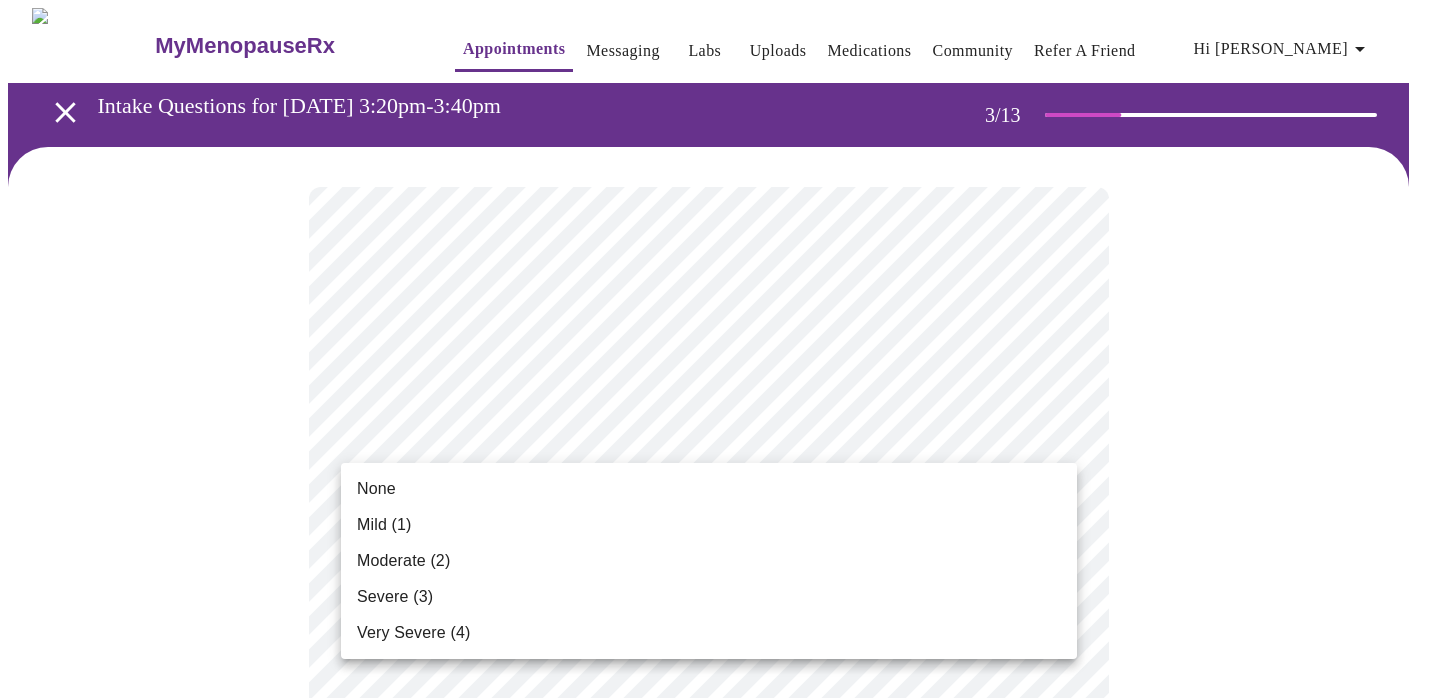 click on "MyMenopauseRx Appointments Messaging Labs Uploads Medications Community Refer a Friend Hi [PERSON_NAME]   Intake Questions for [DATE] 3:20pm-3:40pm 3  /  13 Settings Billing Invoices Log out None Mild (1) Moderate (2) Severe (3)  Very Severe (4)" at bounding box center [716, 1359] 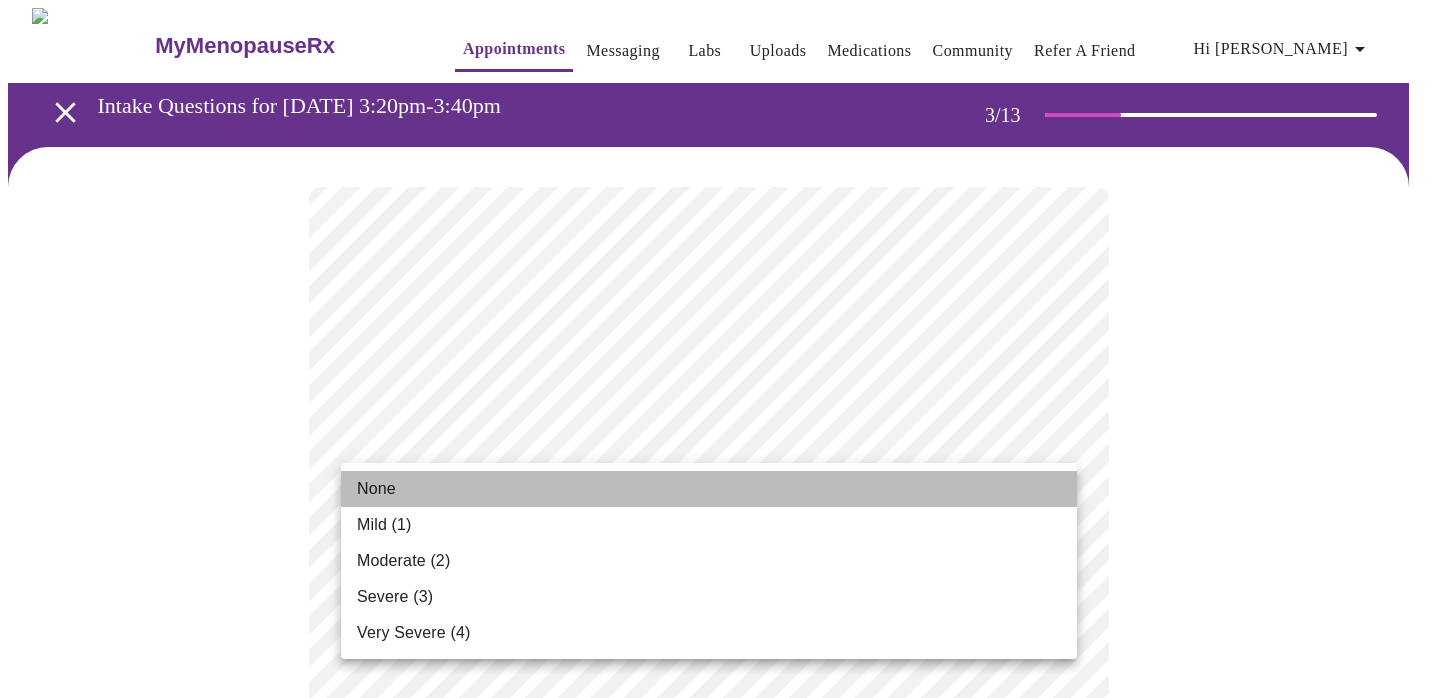 click on "None" at bounding box center [709, 489] 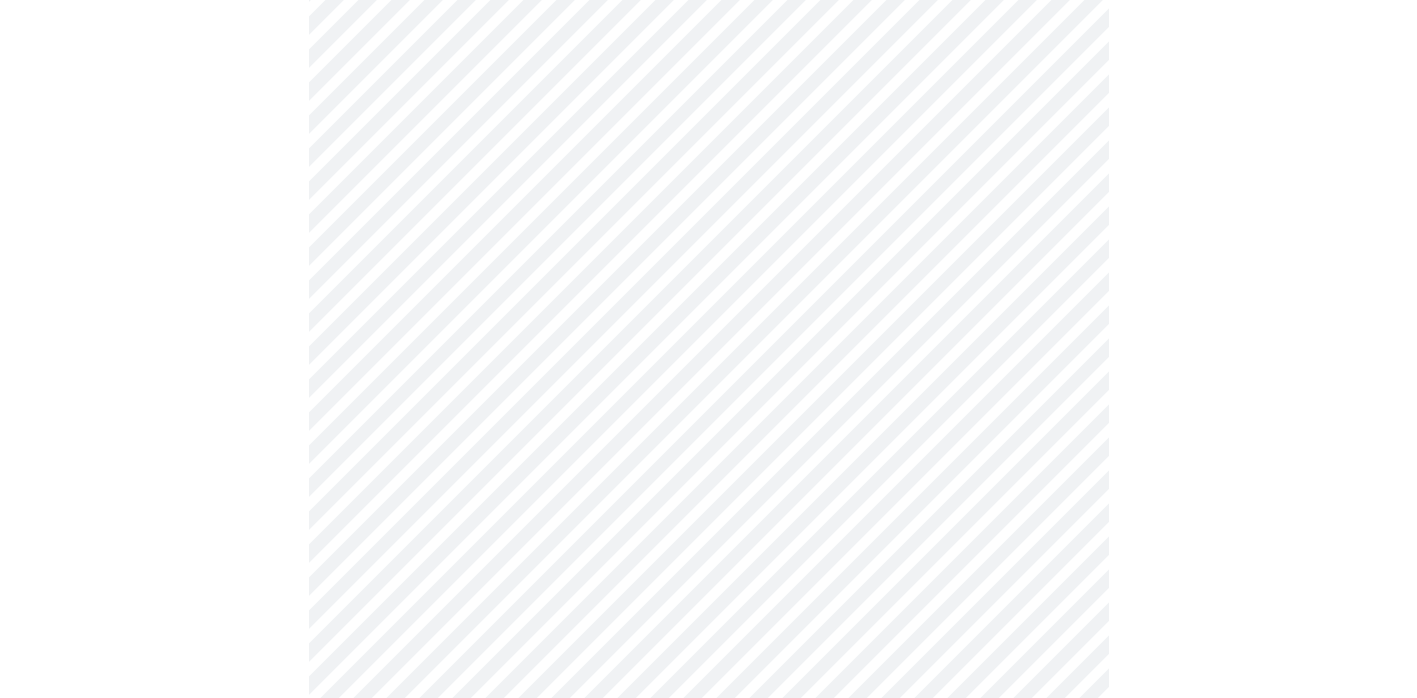 scroll, scrollTop: 418, scrollLeft: 0, axis: vertical 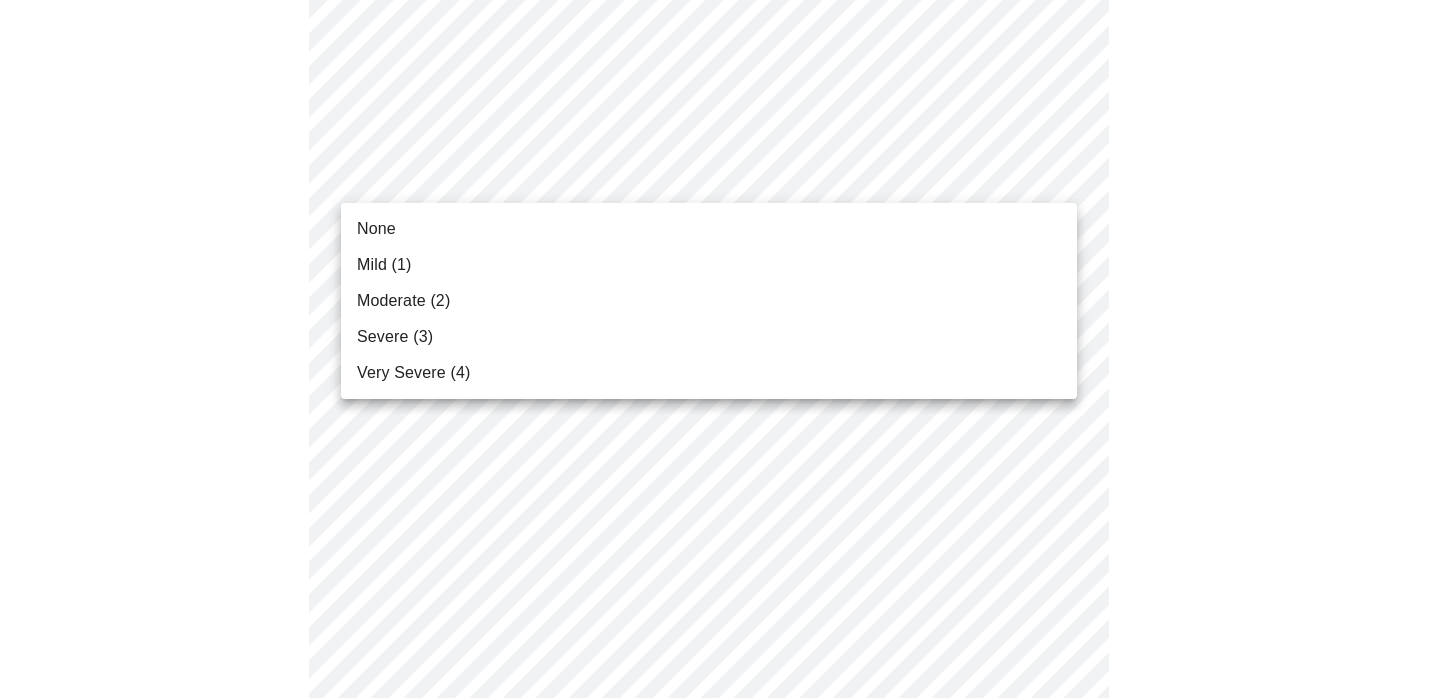 click on "MyMenopauseRx Appointments Messaging Labs Uploads Medications Community Refer a Friend Hi [PERSON_NAME]   Intake Questions for [DATE] 3:20pm-3:40pm 3  /  13 Settings Billing Invoices Log out None Mild (1) Moderate (2) Severe (3) Very Severe (4)" at bounding box center (716, 906) 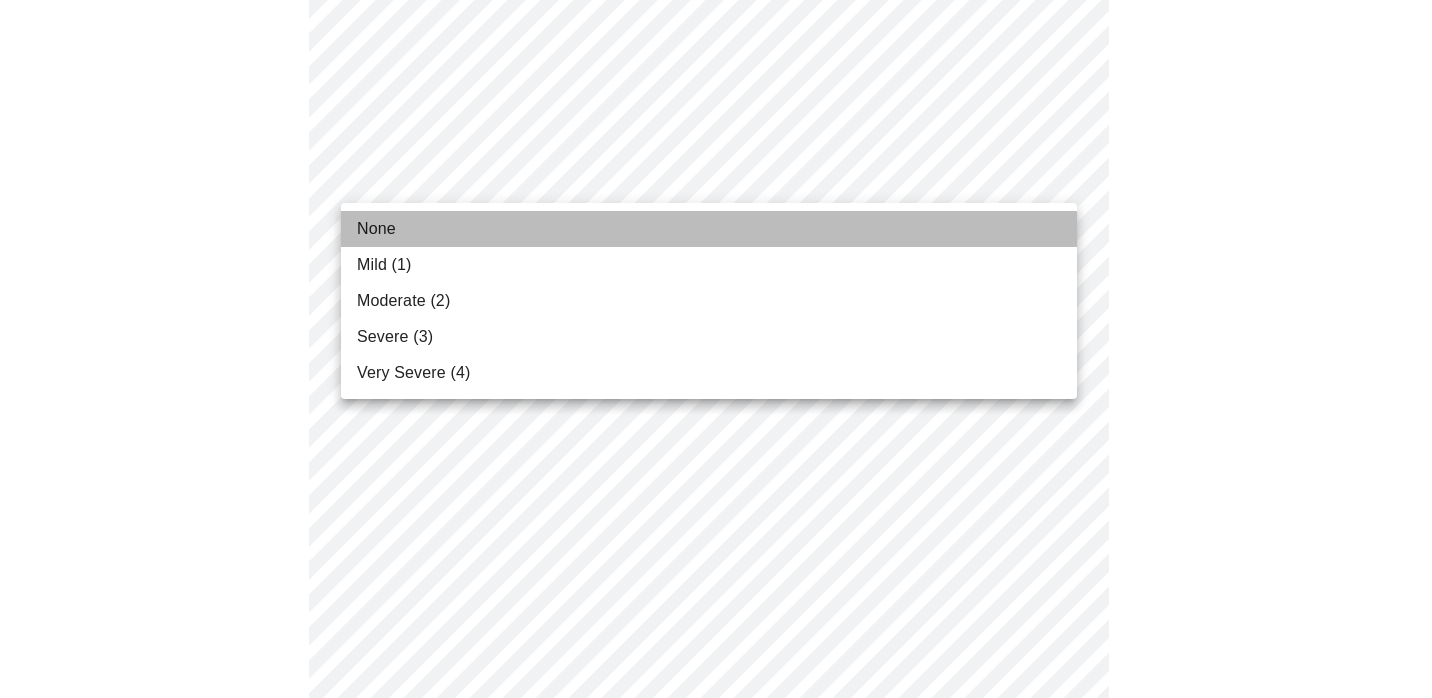 click on "None" at bounding box center [709, 229] 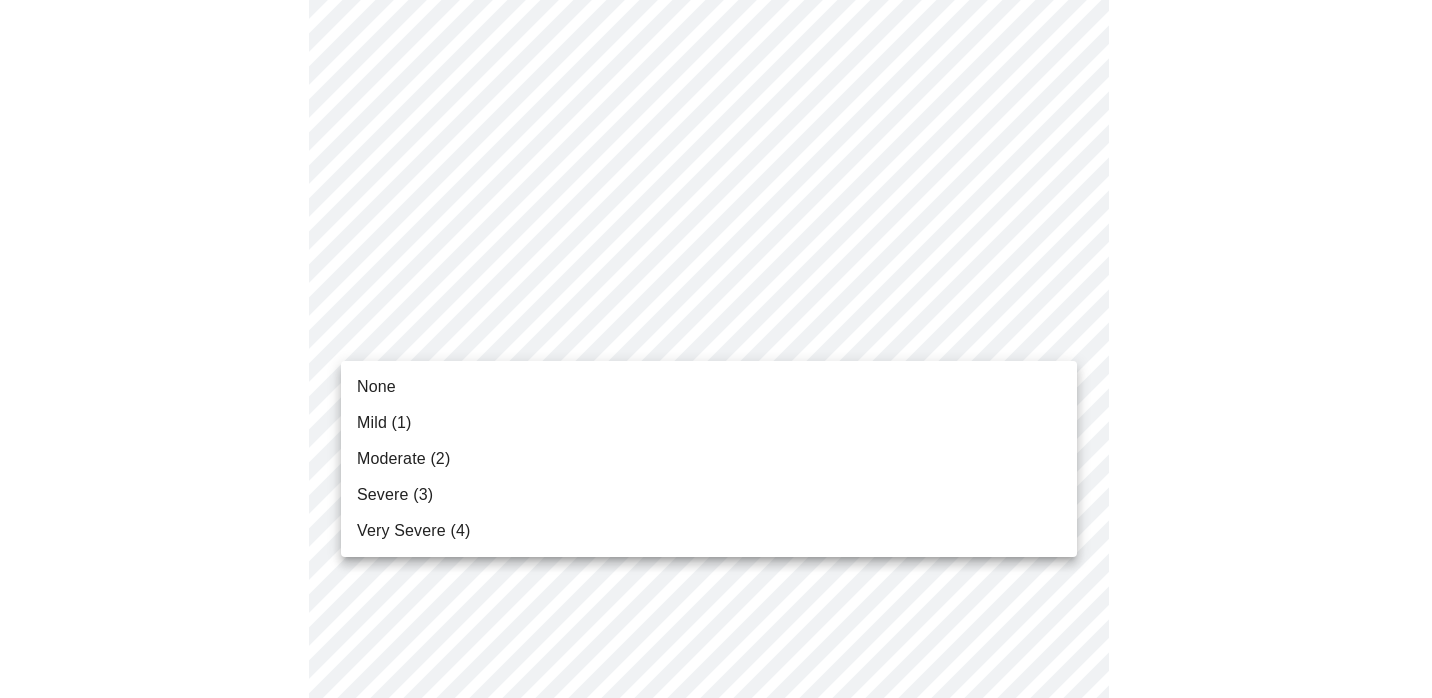 click on "MyMenopauseRx Appointments Messaging Labs Uploads Medications Community Refer a Friend Hi [PERSON_NAME]   Intake Questions for [DATE] 3:20pm-3:40pm 3  /  13 Settings Billing Invoices Log out None Mild (1) Moderate (2) Severe (3) Very Severe (4)" at bounding box center [716, 892] 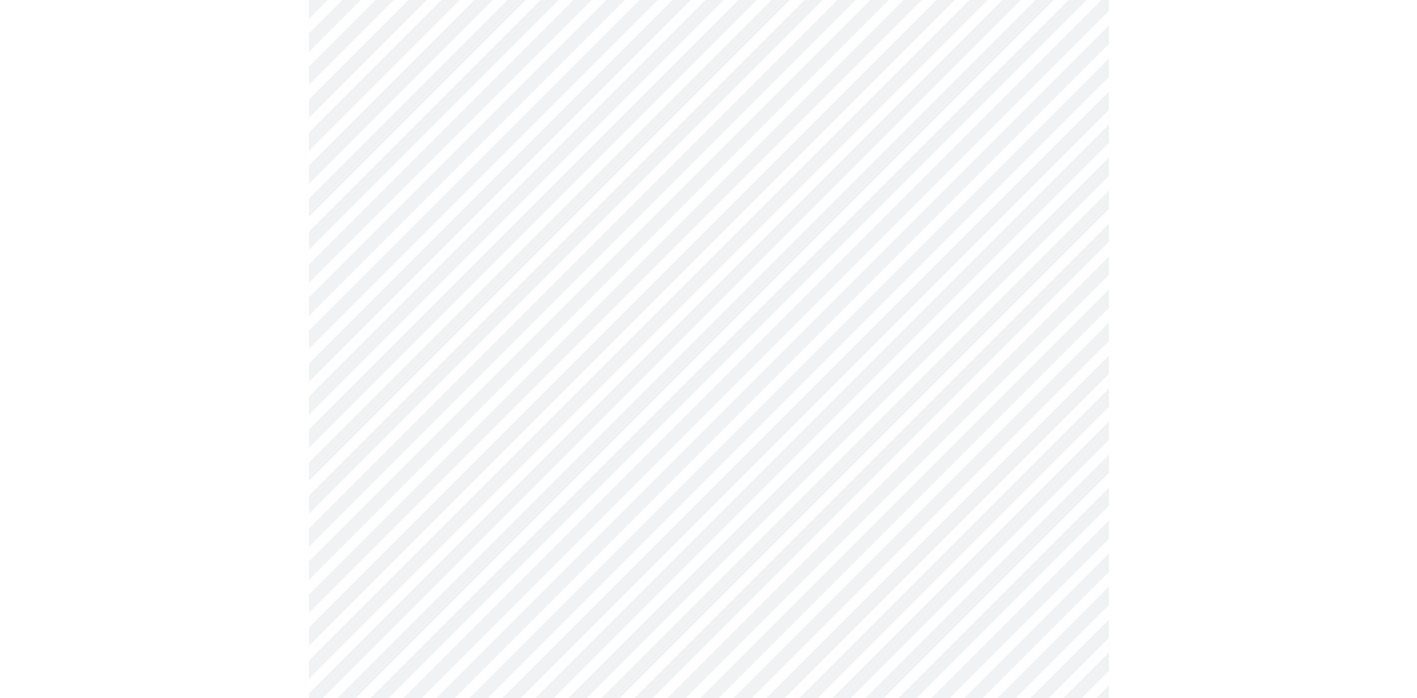 click on "MyMenopauseRx Appointments Messaging Labs Uploads Medications Community Refer a Friend Hi [PERSON_NAME]   Intake Questions for [DATE] 3:20pm-3:40pm 3  /  13 Settings Billing Invoices Log out" at bounding box center (708, 878) 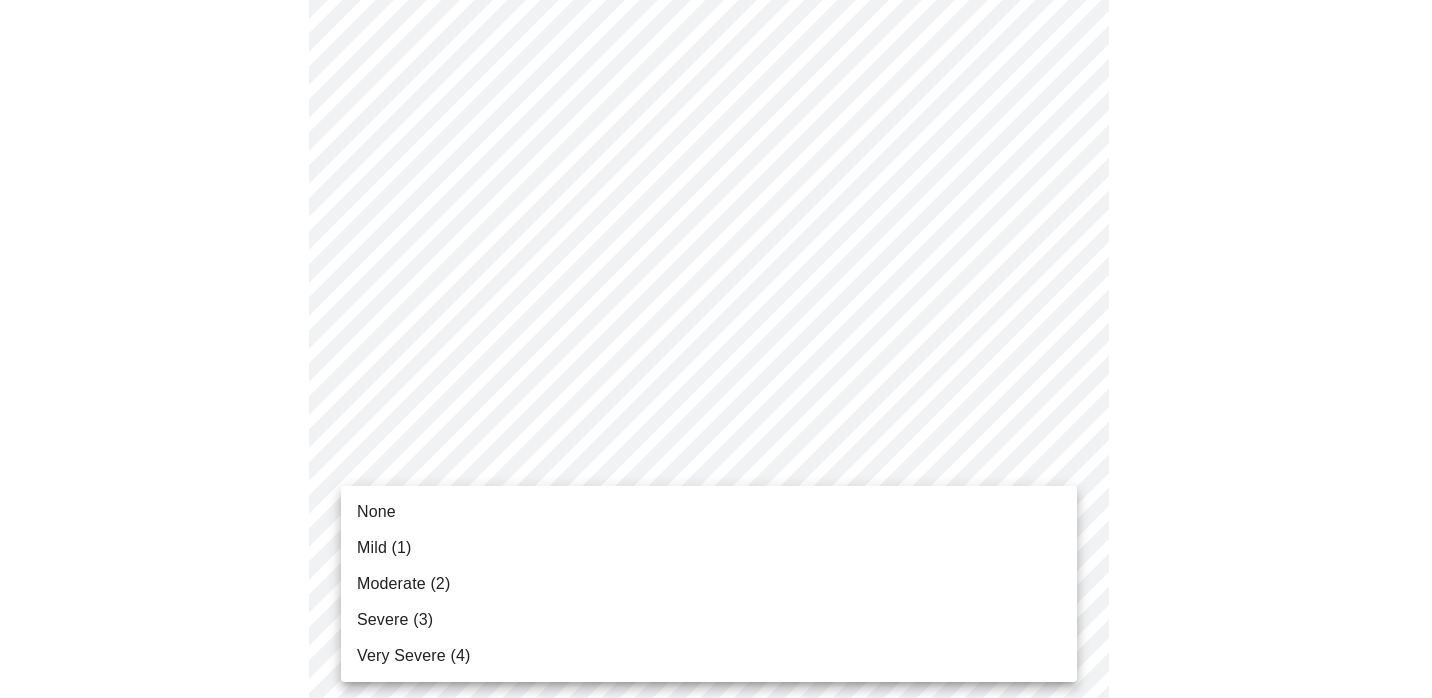 click on "None" at bounding box center (709, 512) 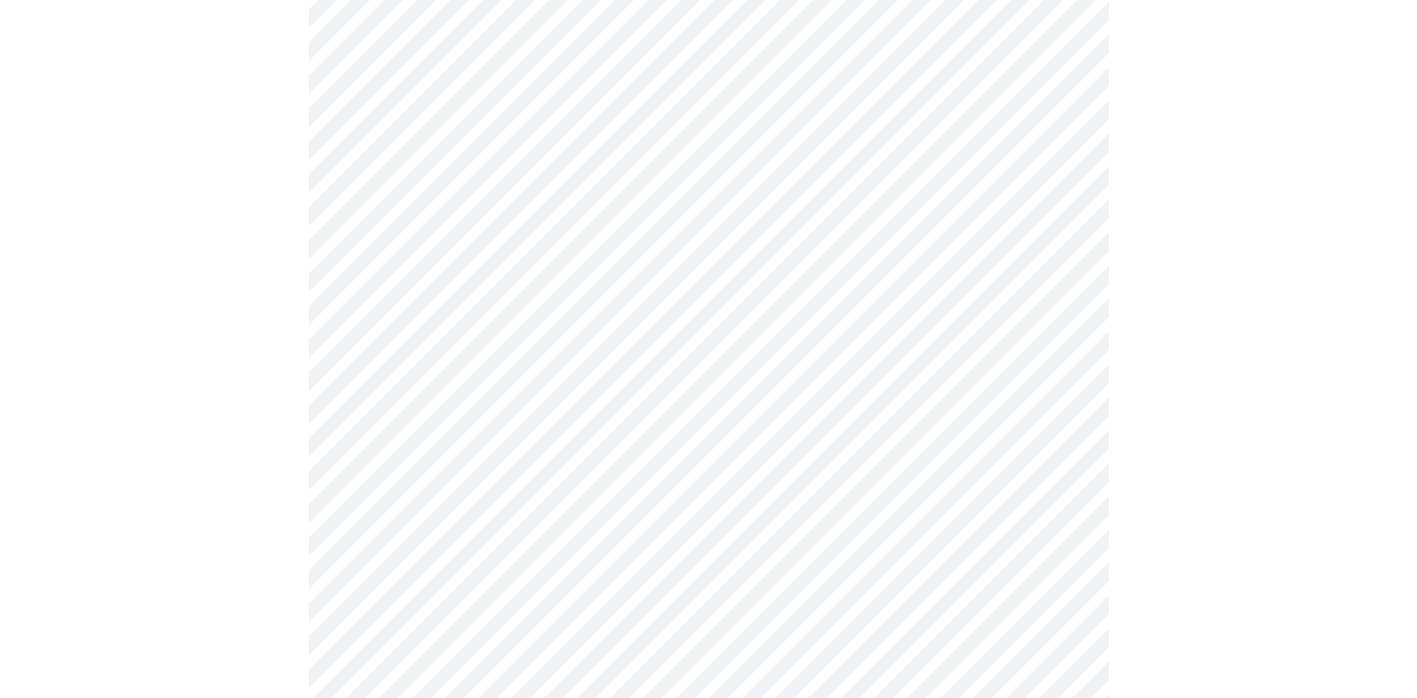 scroll, scrollTop: 845, scrollLeft: 0, axis: vertical 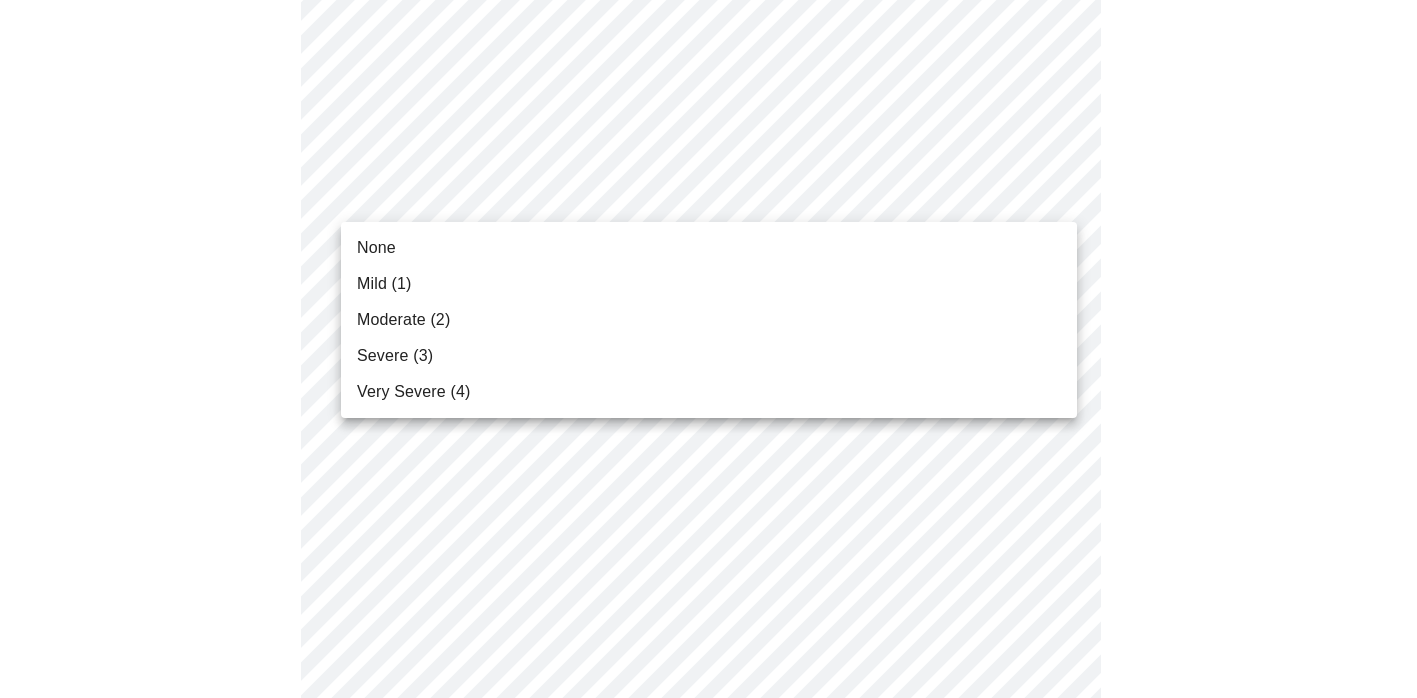 click on "MyMenopauseRx Appointments Messaging Labs Uploads Medications Community Refer a Friend Hi [PERSON_NAME]   Intake Questions for [DATE] 3:20pm-3:40pm 3  /  13 Settings Billing Invoices Log out None Mild (1) Moderate (2) Severe (3) Very Severe (4)" at bounding box center [708, 437] 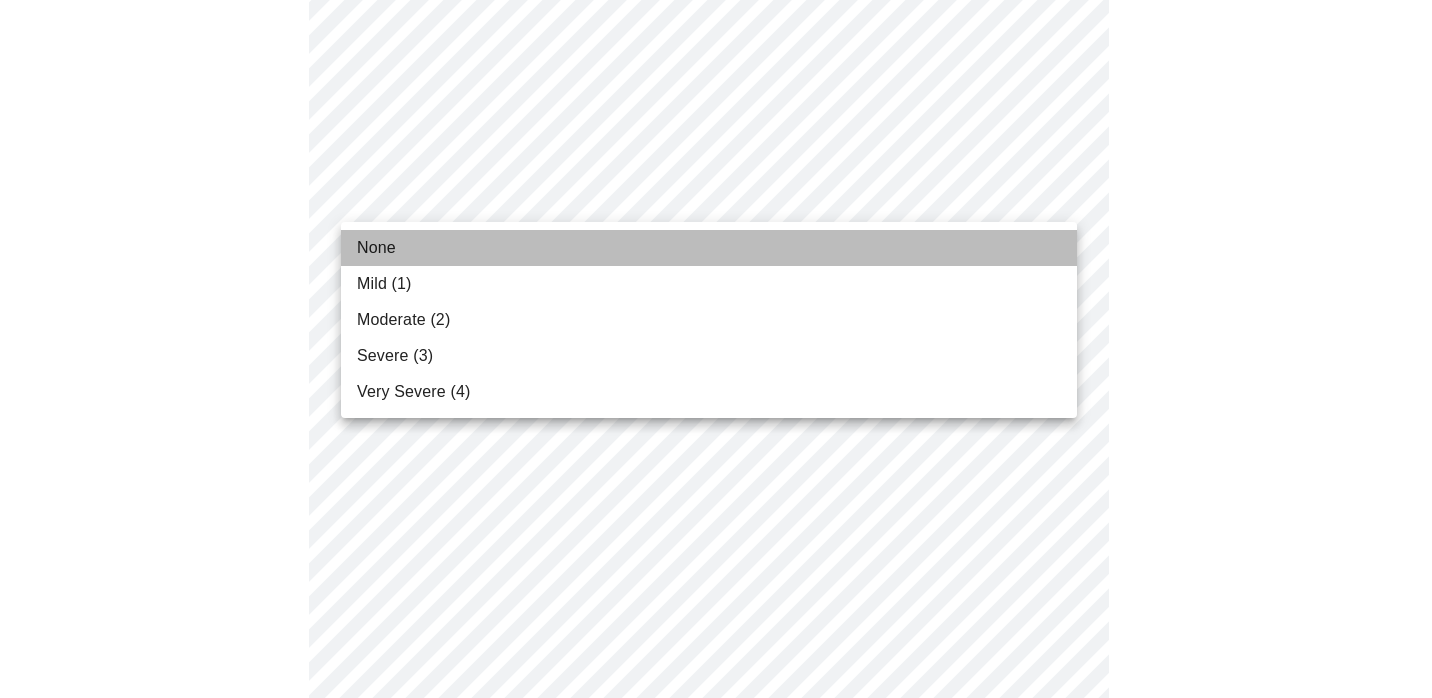click on "None" at bounding box center (709, 248) 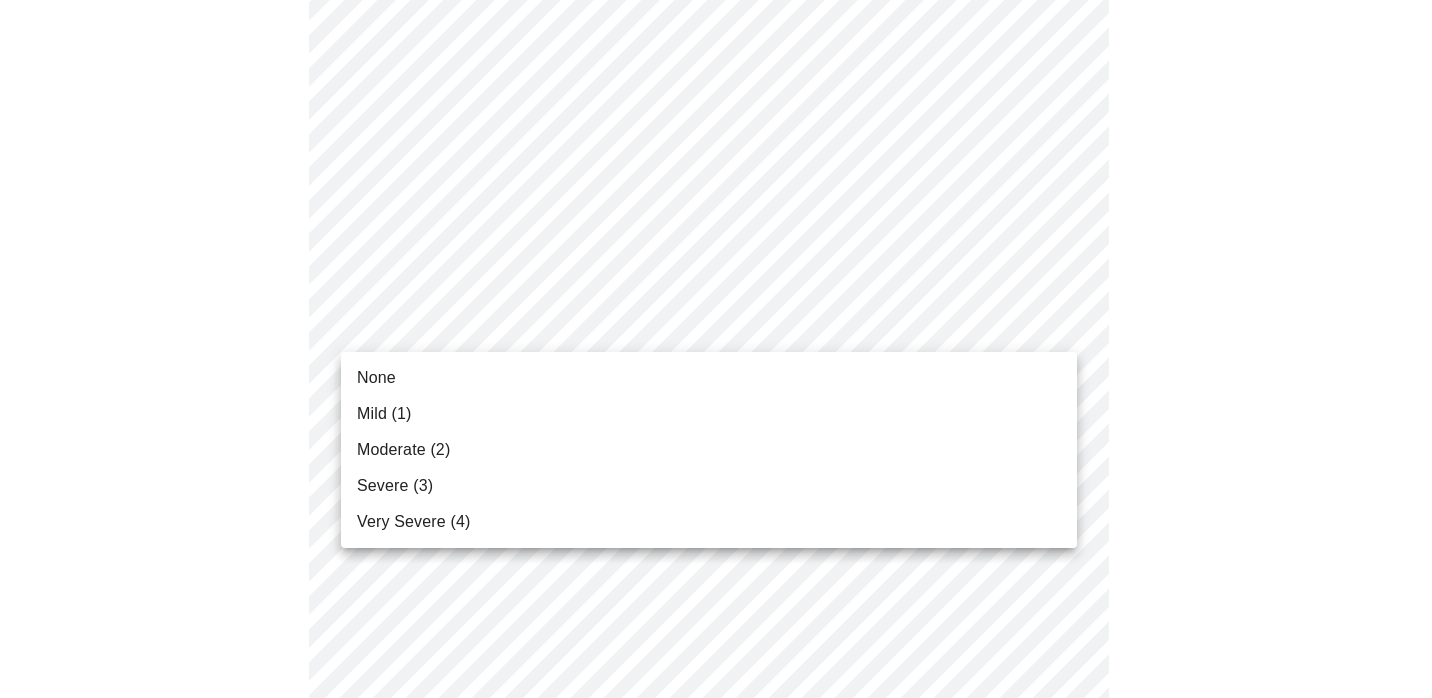 click on "MyMenopauseRx Appointments Messaging Labs Uploads Medications Community Refer a Friend Hi [PERSON_NAME]   Intake Questions for [DATE] 3:20pm-3:40pm 3  /  13 Settings Billing Invoices Log out None Mild (1) Moderate (2) Severe (3) Very Severe (4)" at bounding box center (716, 423) 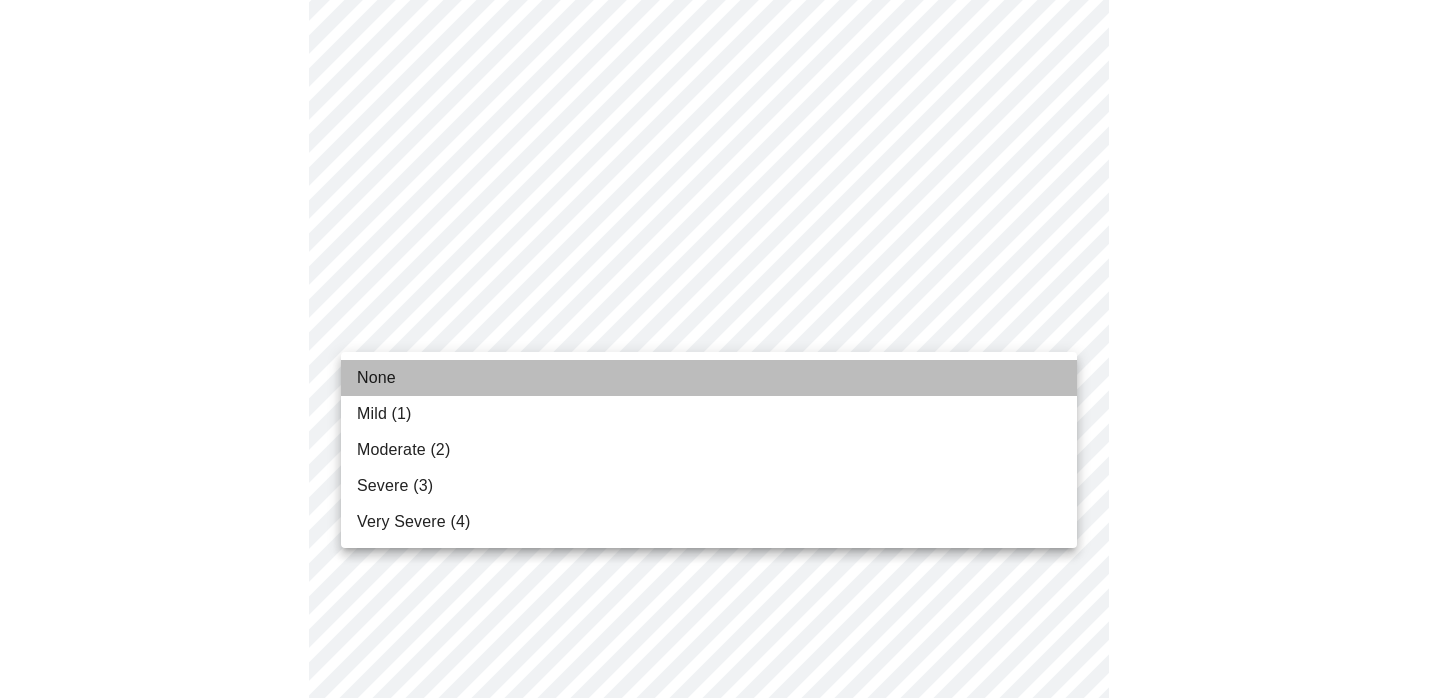 click on "None" at bounding box center [709, 378] 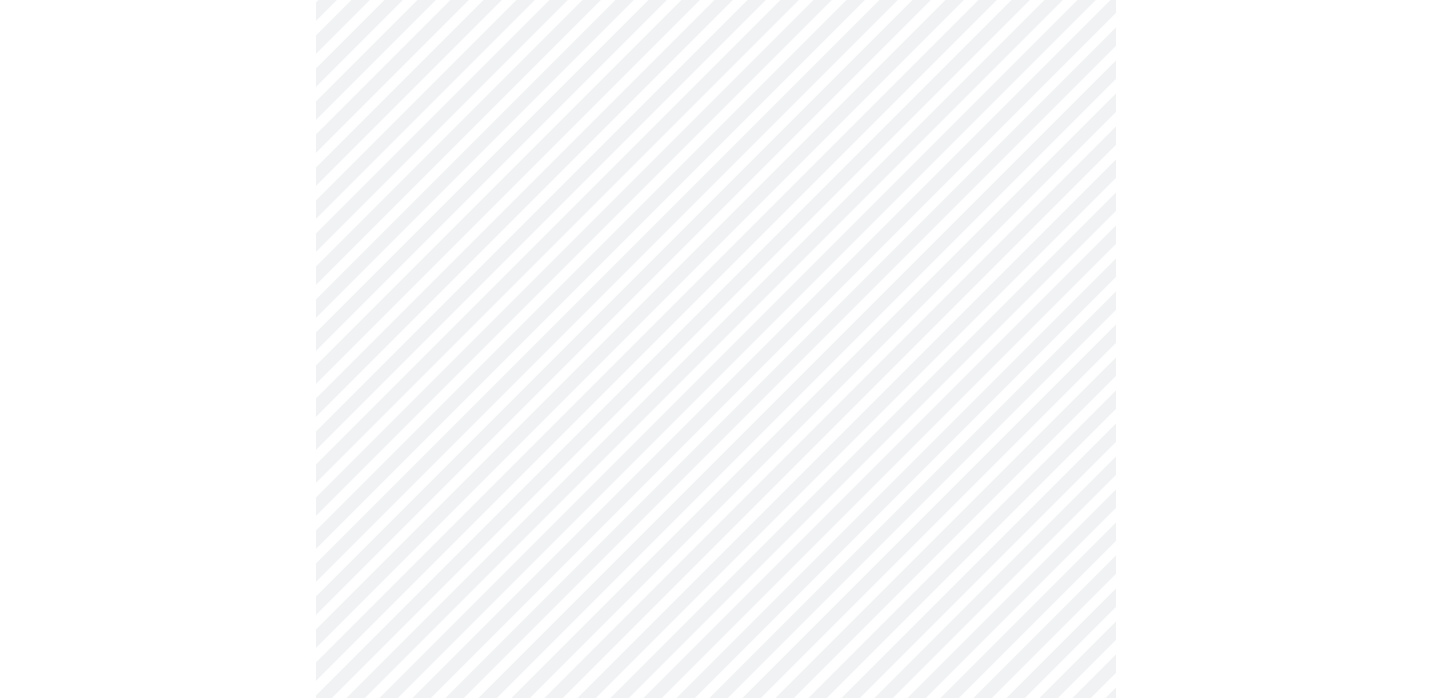 click on "MyMenopauseRx Appointments Messaging Labs Uploads Medications Community Refer a Friend Hi [PERSON_NAME]   Intake Questions for [DATE] 3:20pm-3:40pm 3  /  13 Settings Billing Invoices Log out" at bounding box center (716, 409) 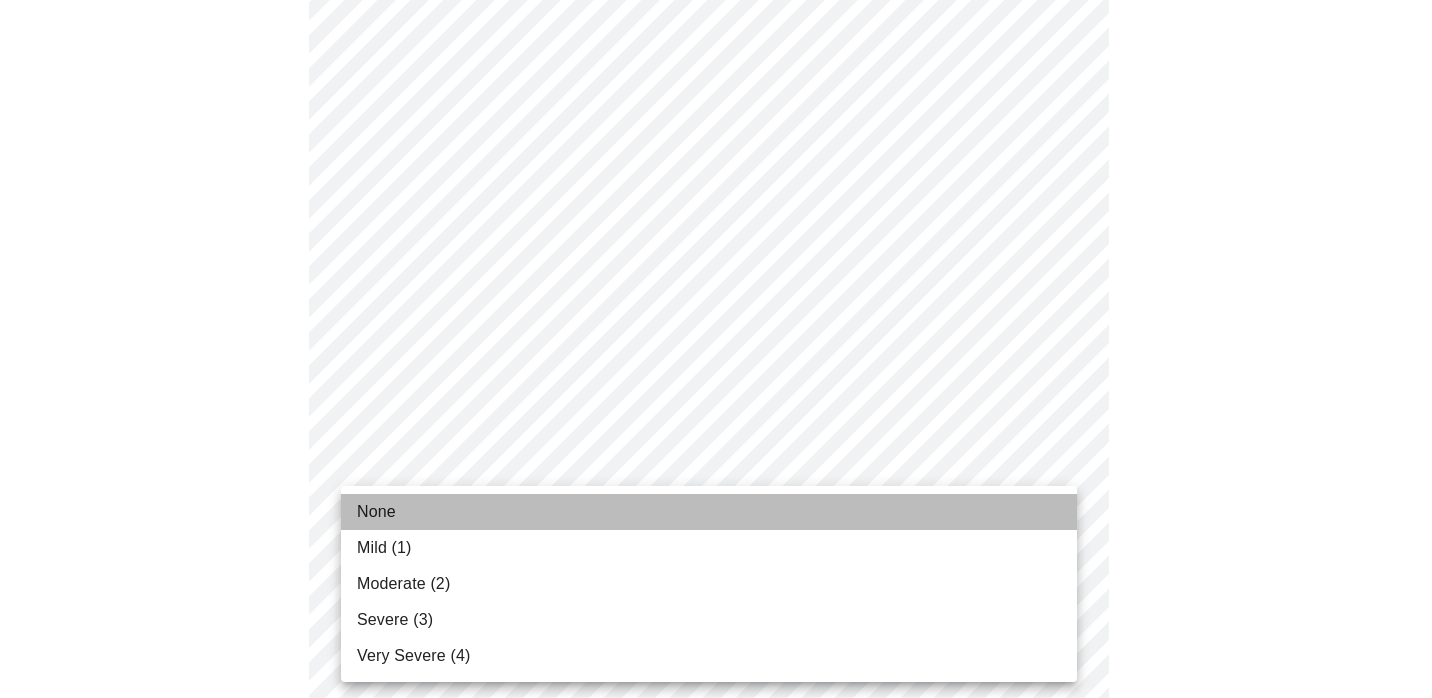 click on "None" at bounding box center [709, 512] 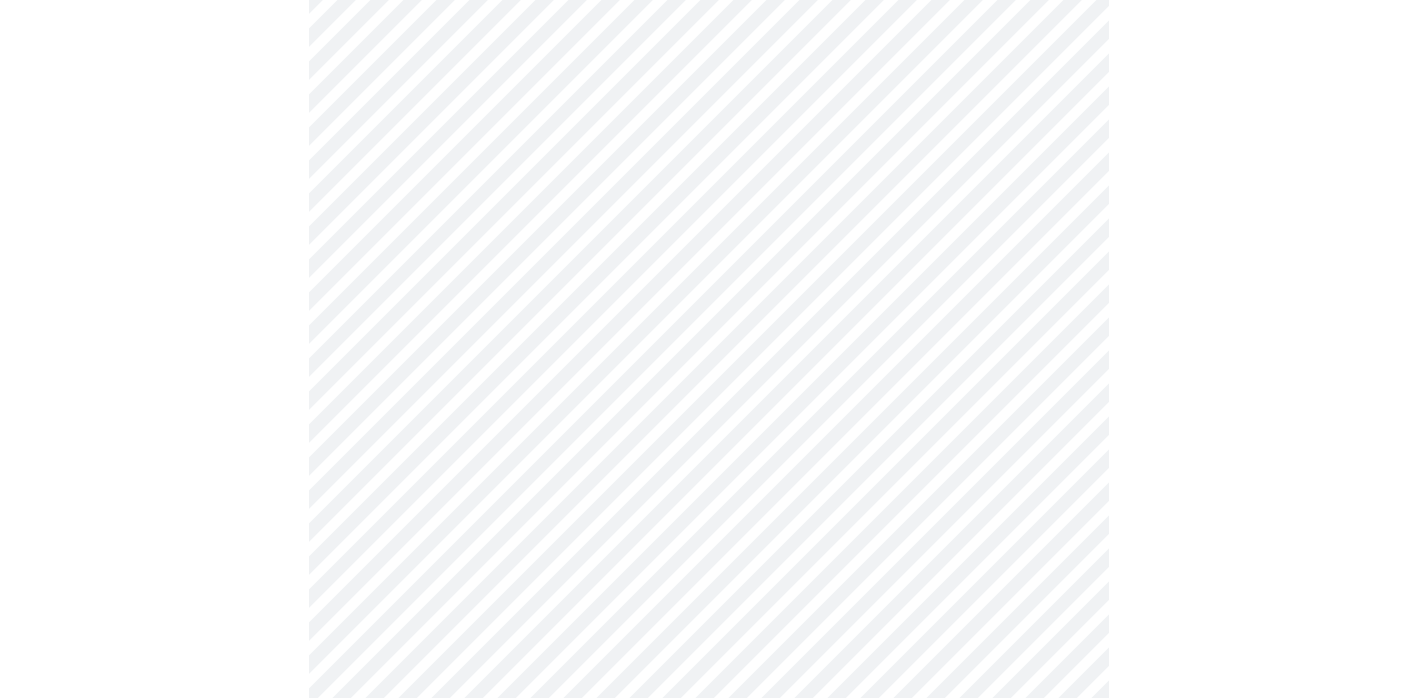 scroll, scrollTop: 1252, scrollLeft: 0, axis: vertical 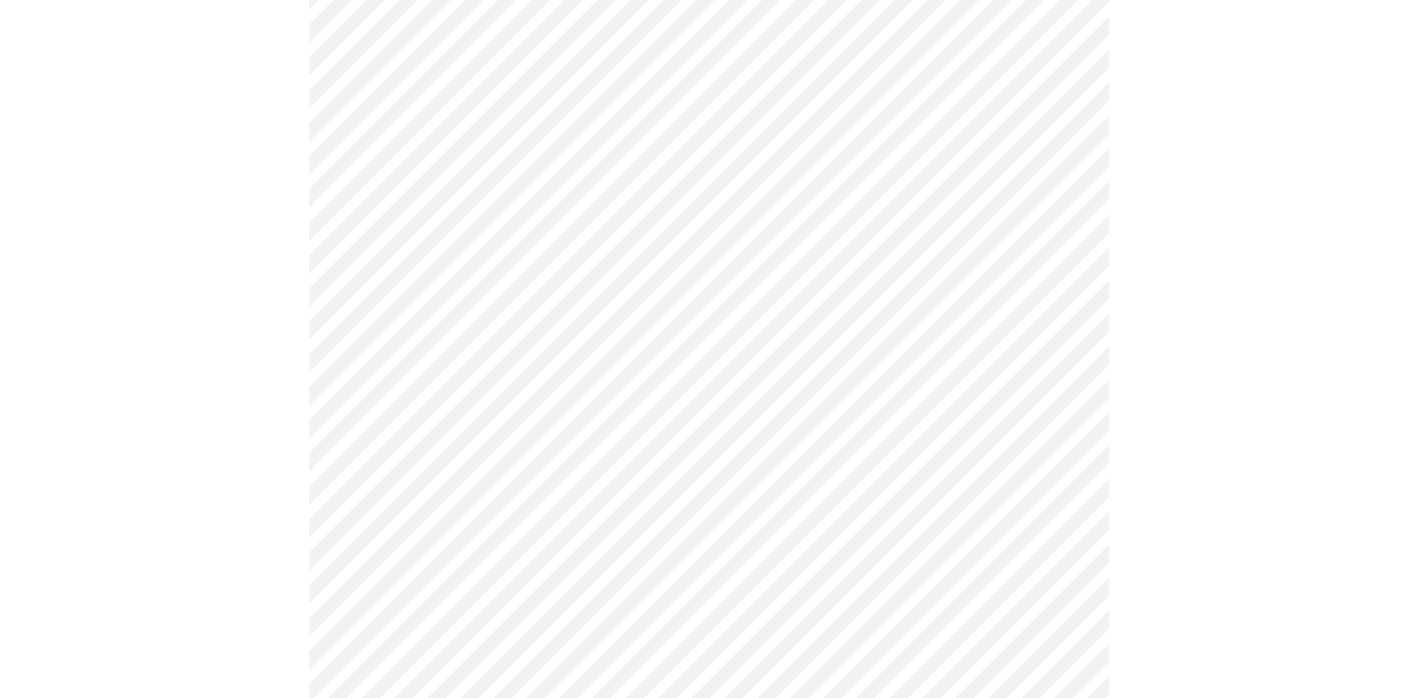 click on "MyMenopauseRx Appointments Messaging Labs Uploads Medications Community Refer a Friend Hi [PERSON_NAME]   Intake Questions for [DATE] 3:20pm-3:40pm 3  /  13 Settings Billing Invoices Log out" at bounding box center (708, -12) 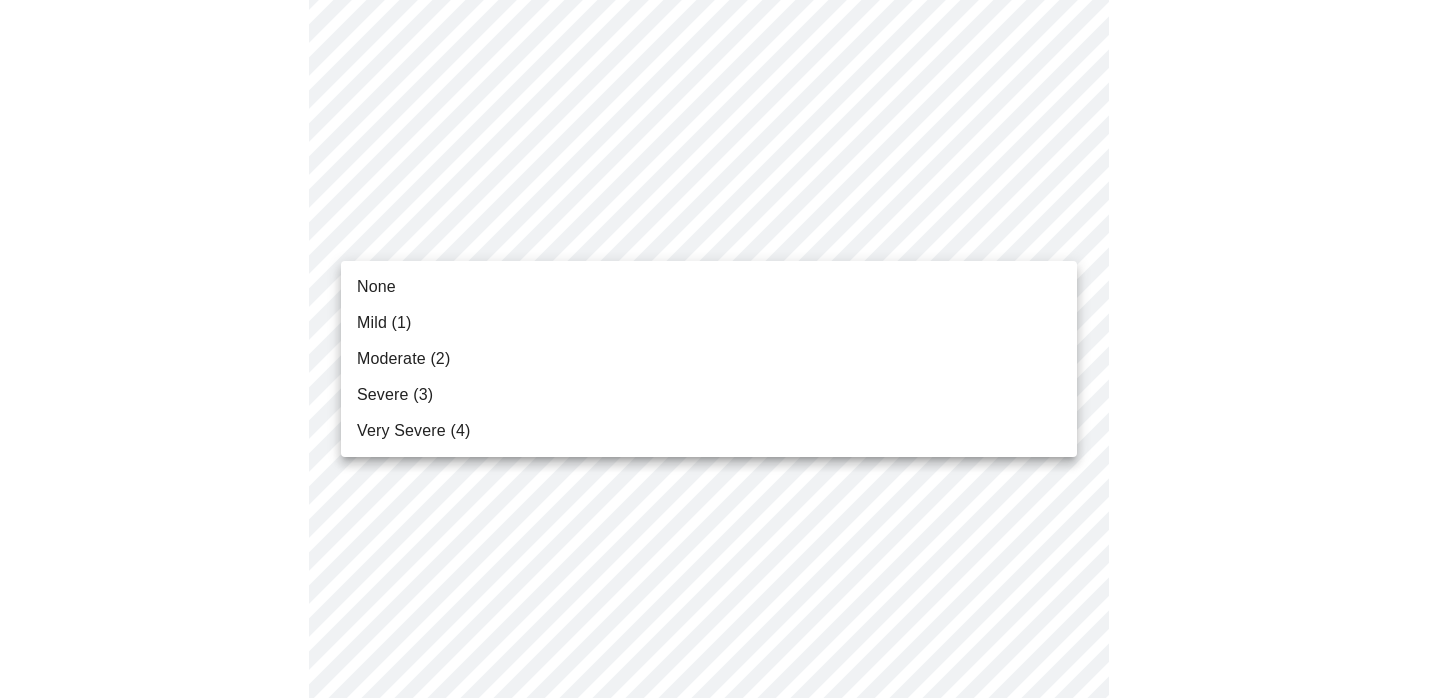 click on "None" at bounding box center (709, 287) 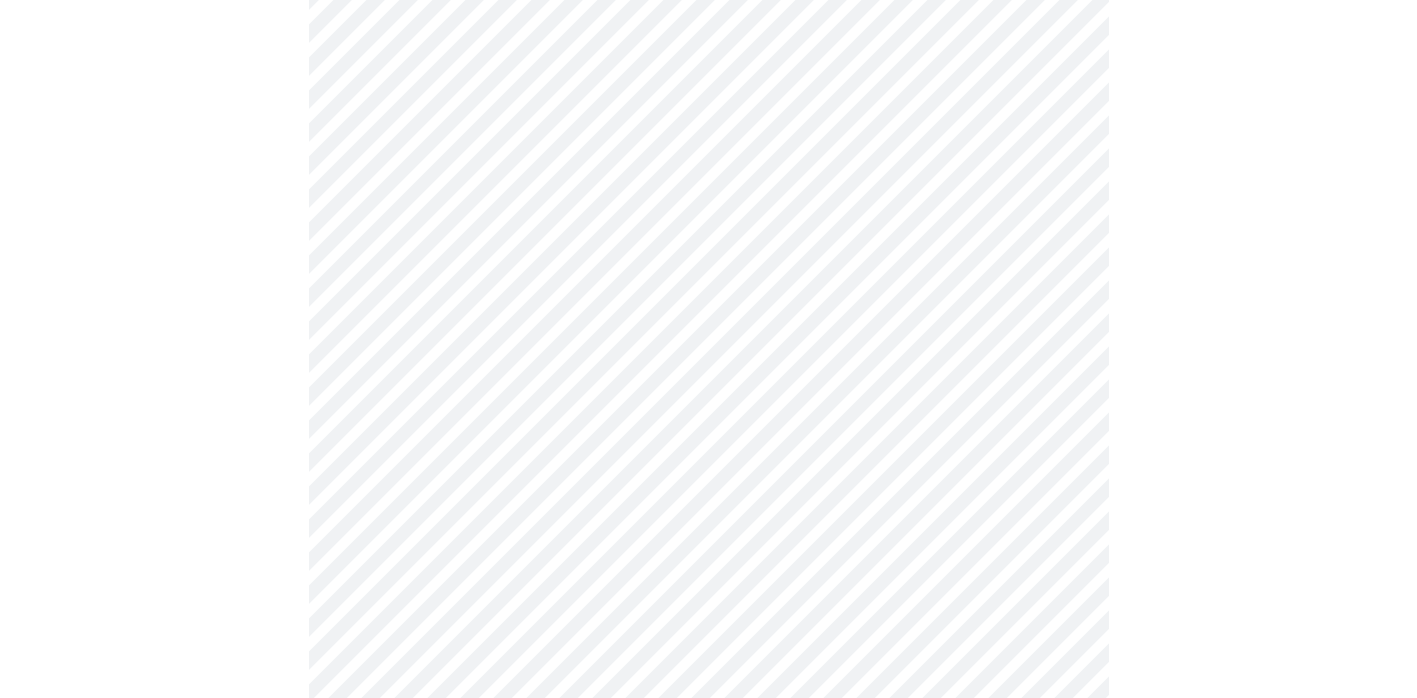 click on "MyMenopauseRx Appointments Messaging Labs Uploads Medications Community Refer a Friend Hi [PERSON_NAME]   Intake Questions for [DATE] 3:20pm-3:40pm 3  /  13 Settings Billing Invoices Log out" at bounding box center (708, -26) 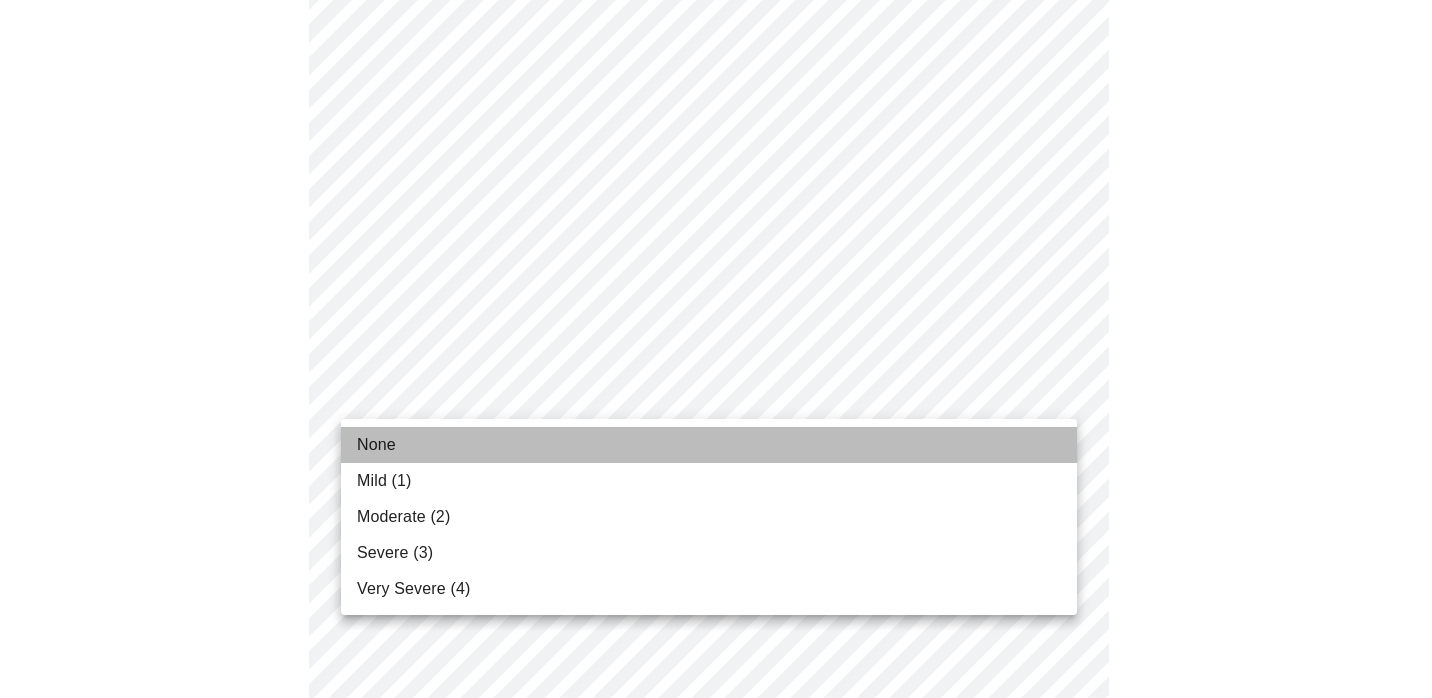 click on "None" at bounding box center [709, 445] 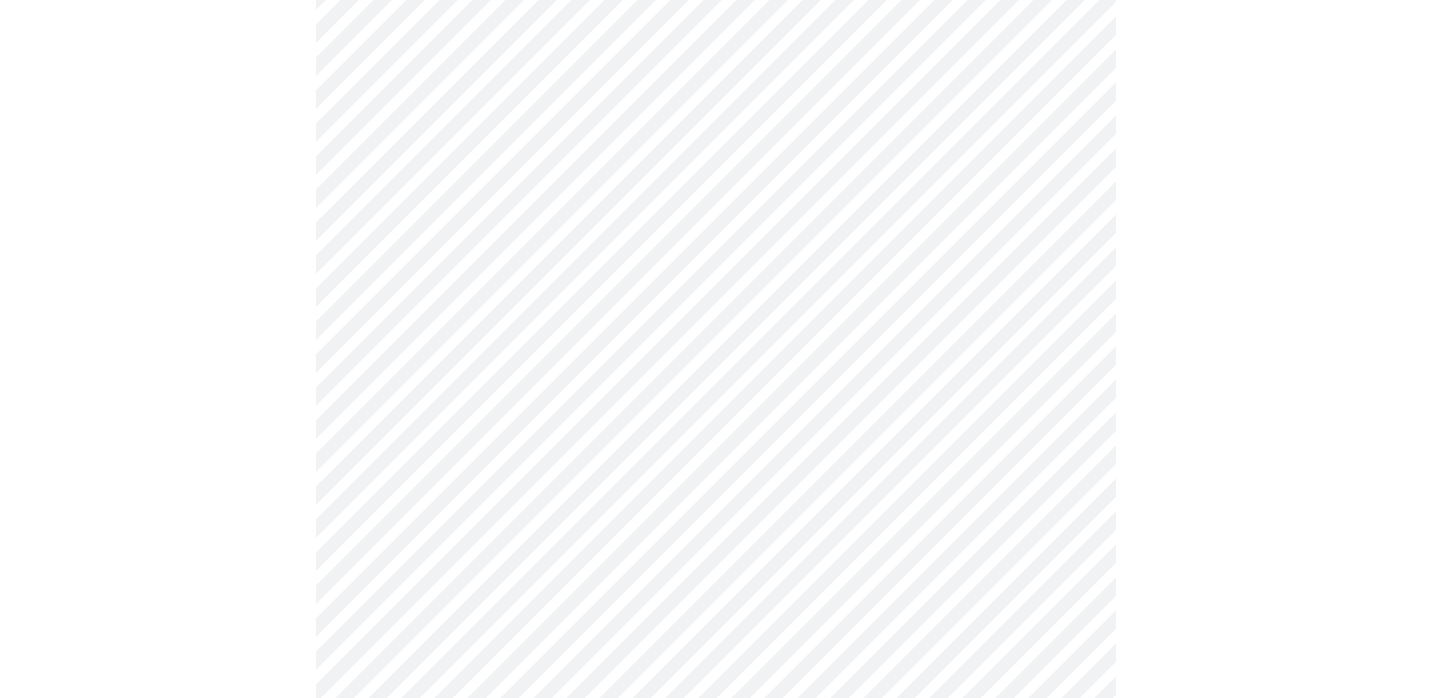 click on "MyMenopauseRx Appointments Messaging Labs Uploads Medications Community Refer a Friend Hi [PERSON_NAME]   Intake Questions for [DATE] 3:20pm-3:40pm 3  /  13 Settings Billing Invoices Log out" at bounding box center [716, -40] 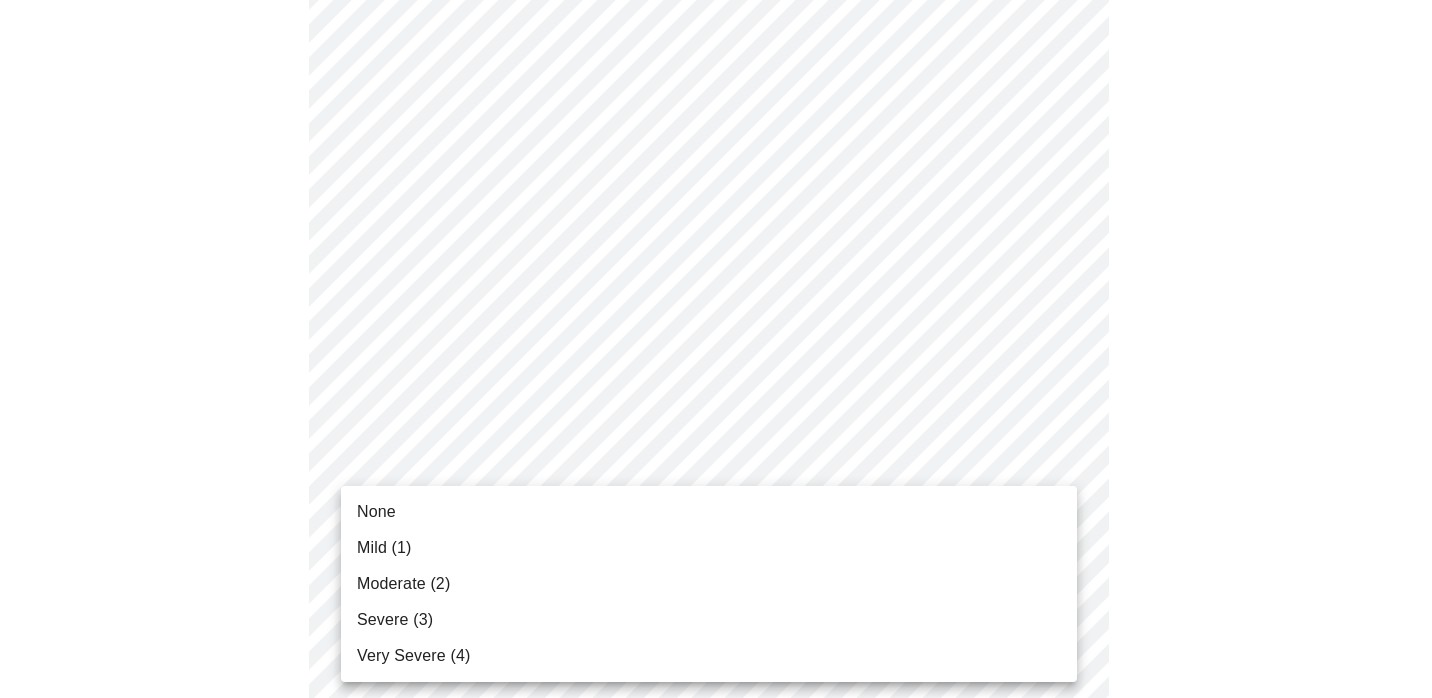 click on "None" at bounding box center [709, 512] 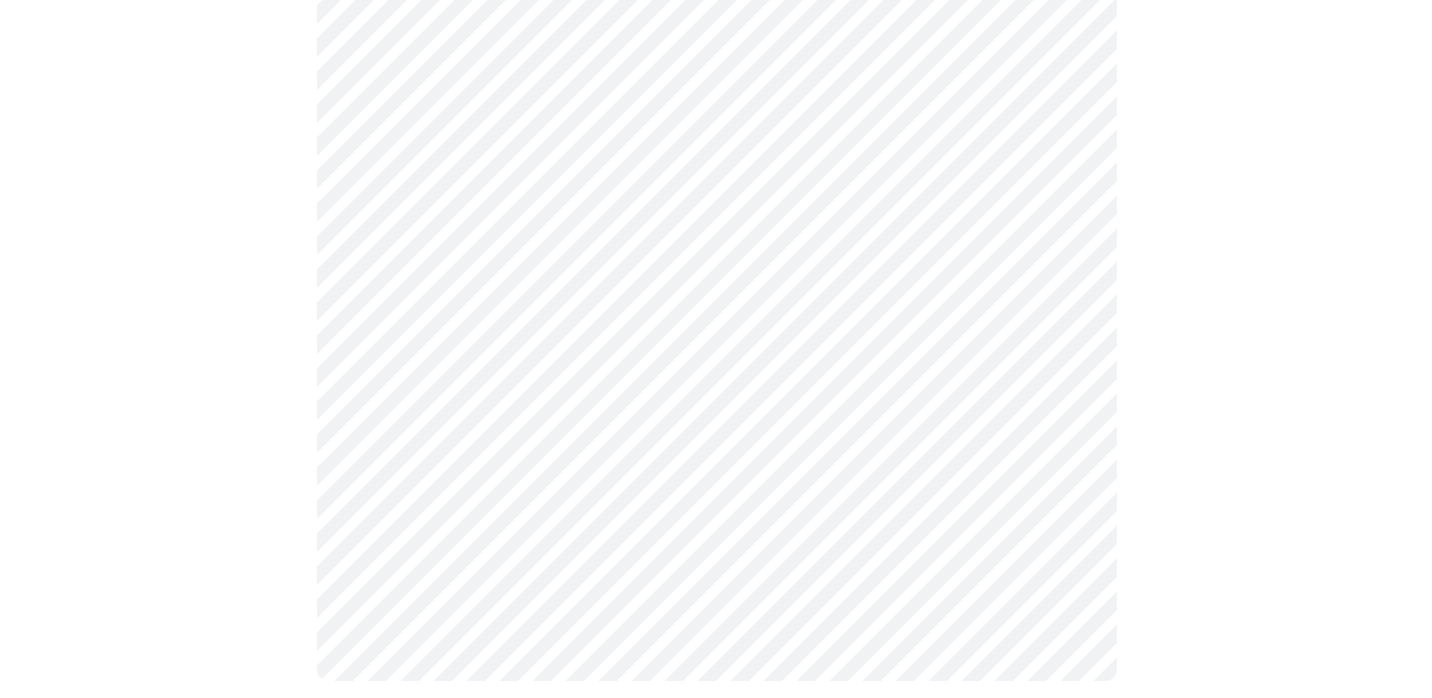 scroll, scrollTop: 1682, scrollLeft: 0, axis: vertical 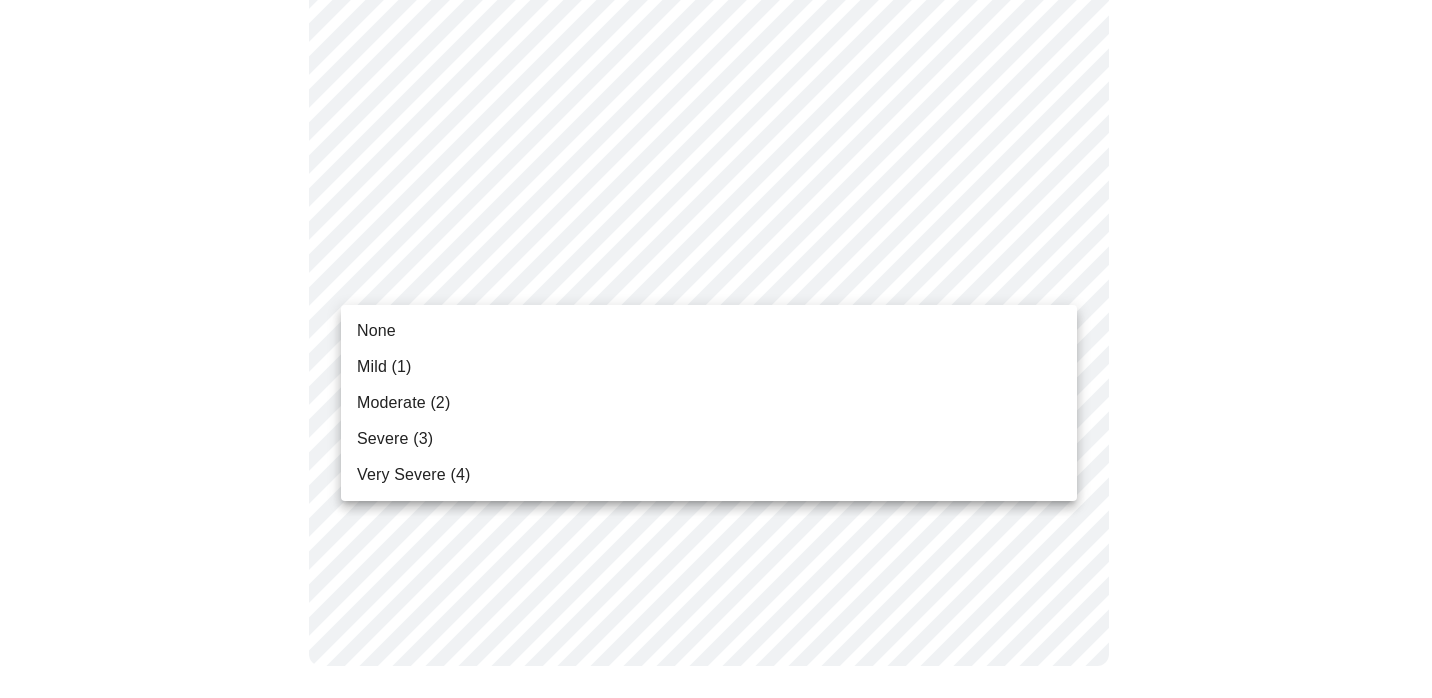 click on "MyMenopauseRx Appointments Messaging Labs Uploads Medications Community Refer a Friend Hi [PERSON_NAME]   Intake Questions for [DATE] 3:20pm-3:40pm 3  /  13 Settings Billing Invoices Log out None Mild (1) Moderate (2) Severe (3) Very Severe (4)" at bounding box center [716, -484] 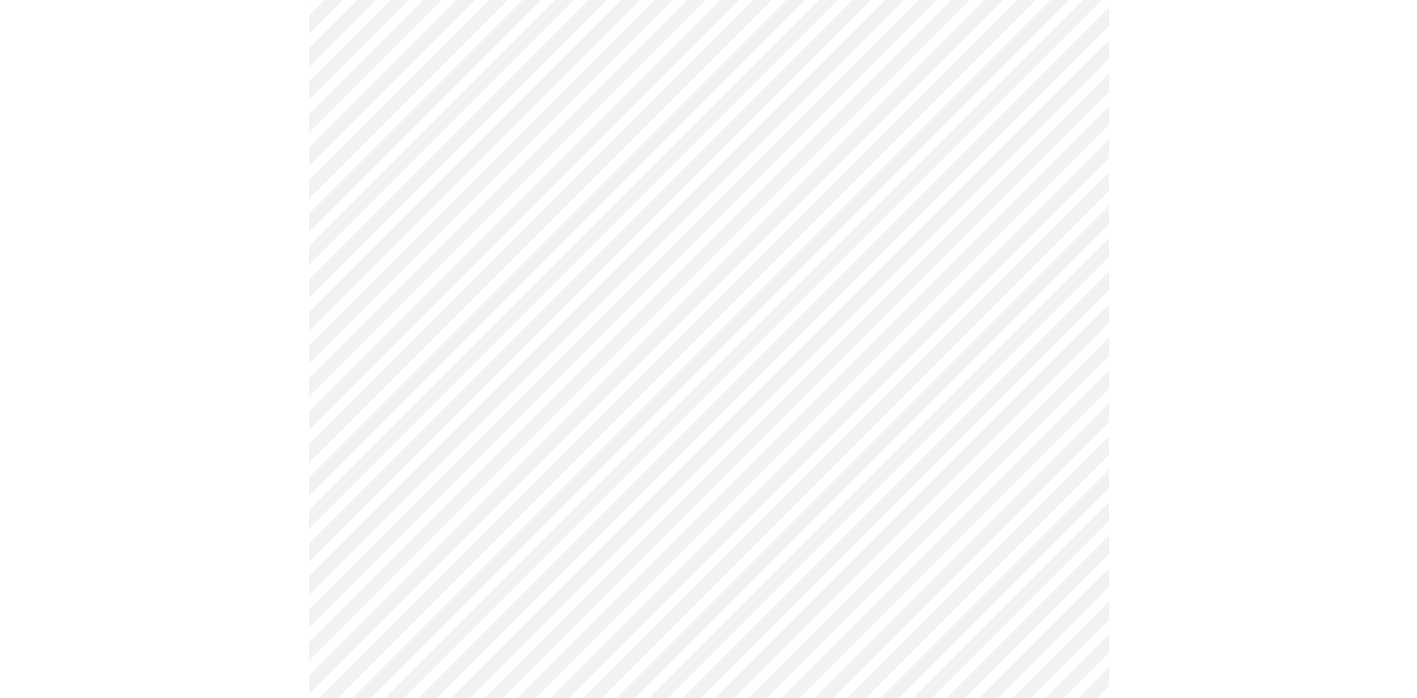 scroll, scrollTop: 965, scrollLeft: 0, axis: vertical 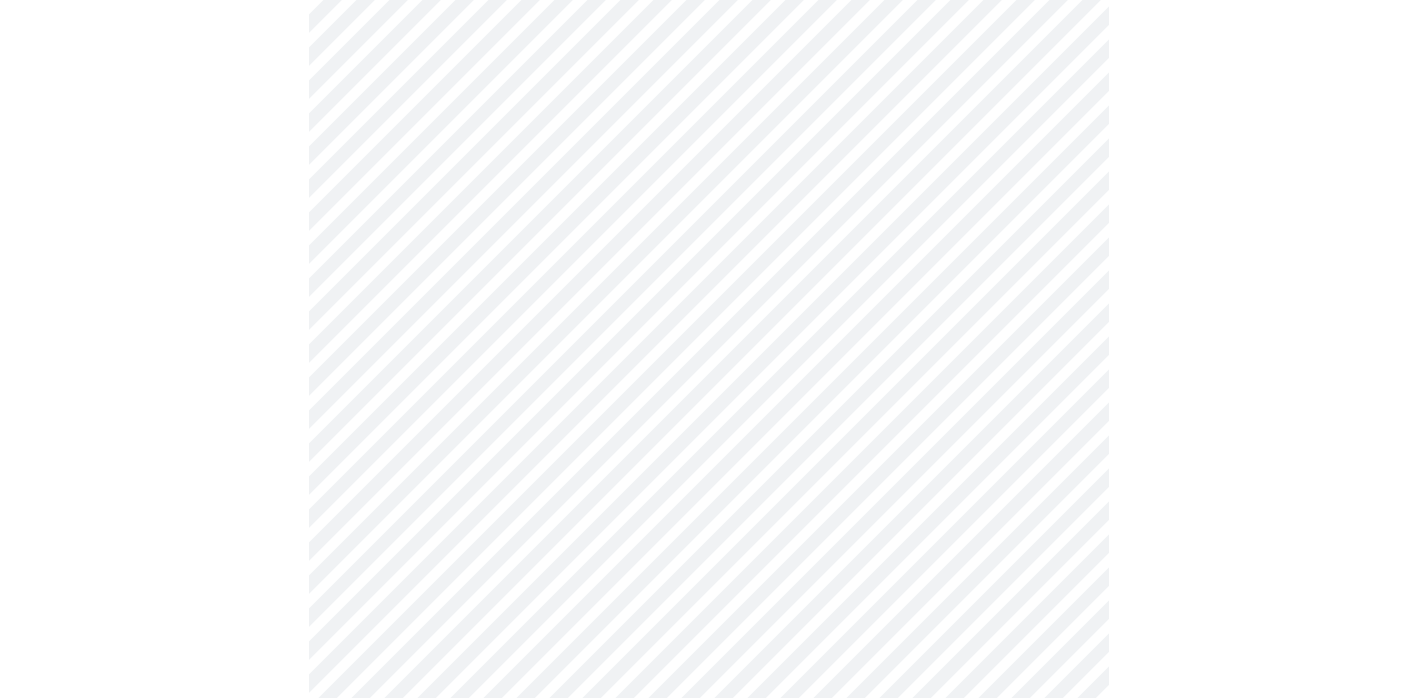 click on "MyMenopauseRx Appointments Messaging Labs Uploads Medications Community Refer a Friend Hi [PERSON_NAME]   Intake Questions for [DATE] 3:20pm-3:40pm 4  /  13 Settings Billing Invoices Log out" at bounding box center (708, -11) 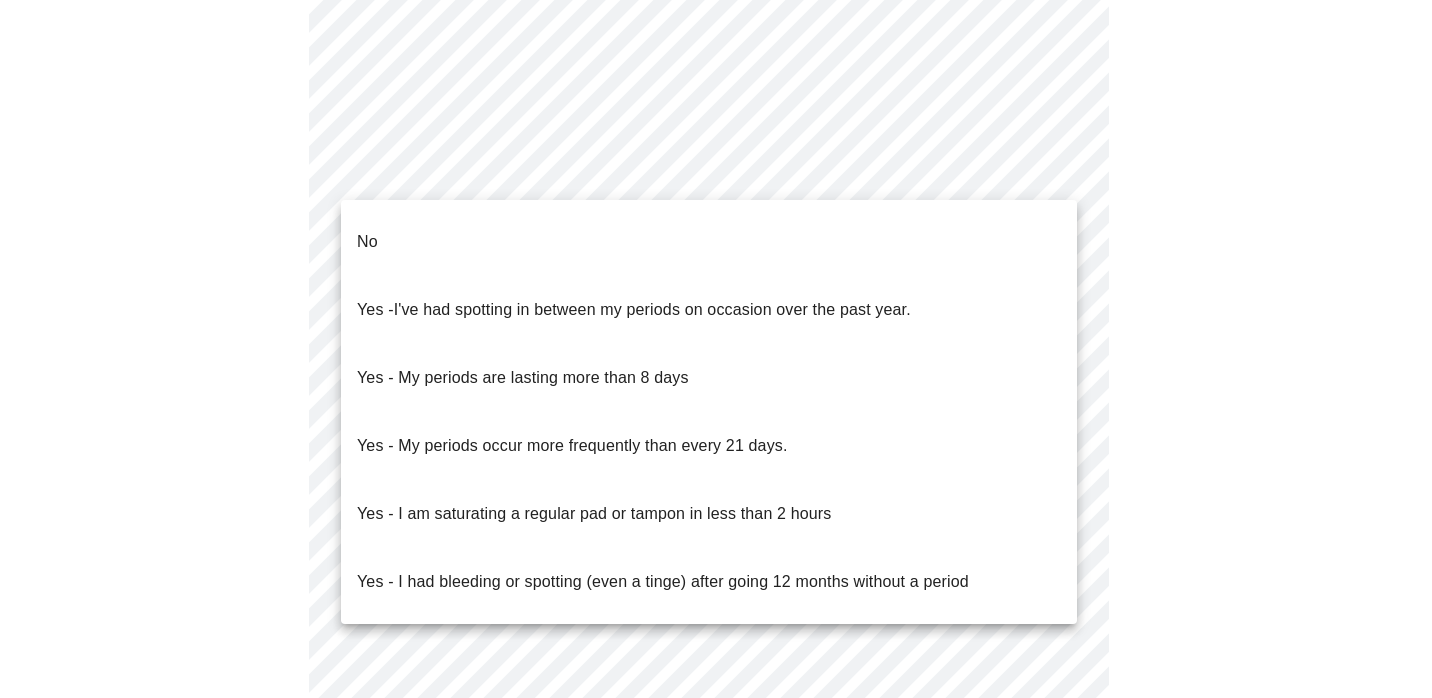 click on "No" at bounding box center [709, 242] 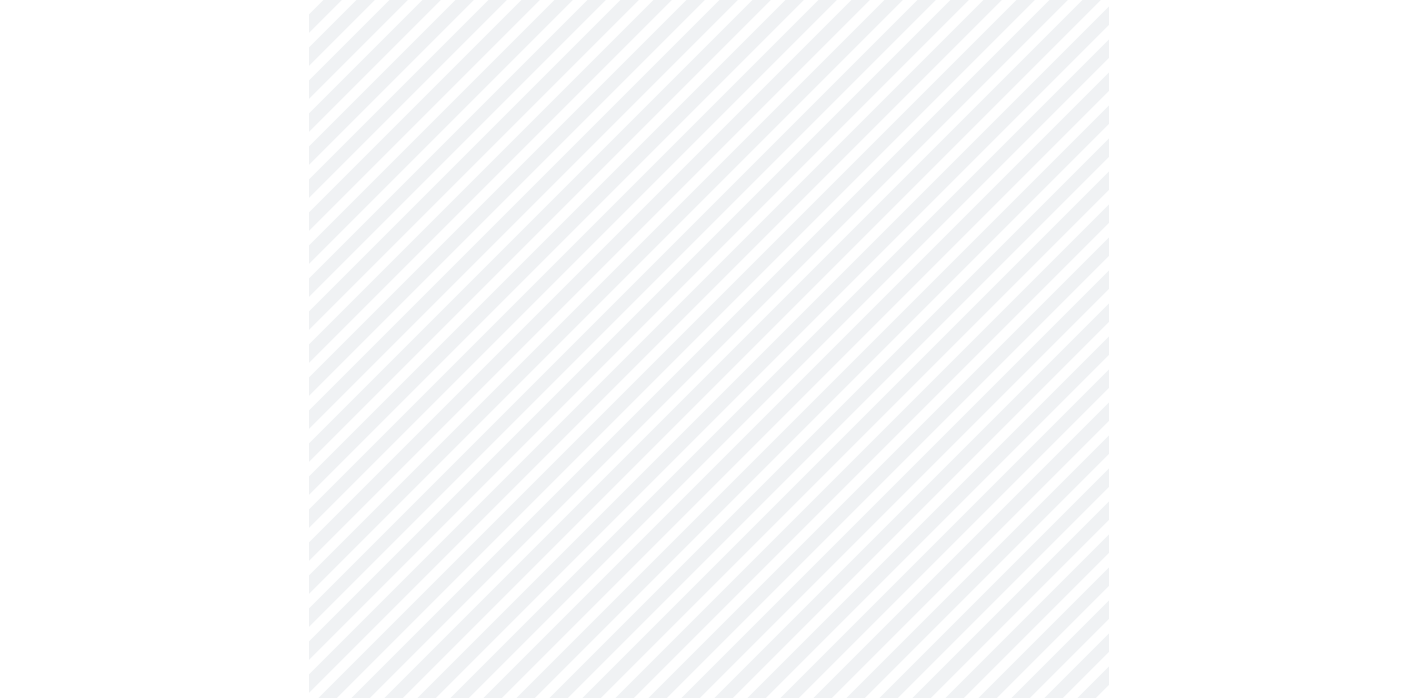 click on "MyMenopauseRx Appointments Messaging Labs Uploads Medications Community Refer a Friend Hi [PERSON_NAME]   Intake Questions for [DATE] 3:20pm-3:40pm 4  /  13 Settings Billing Invoices Log out" at bounding box center [708, -17] 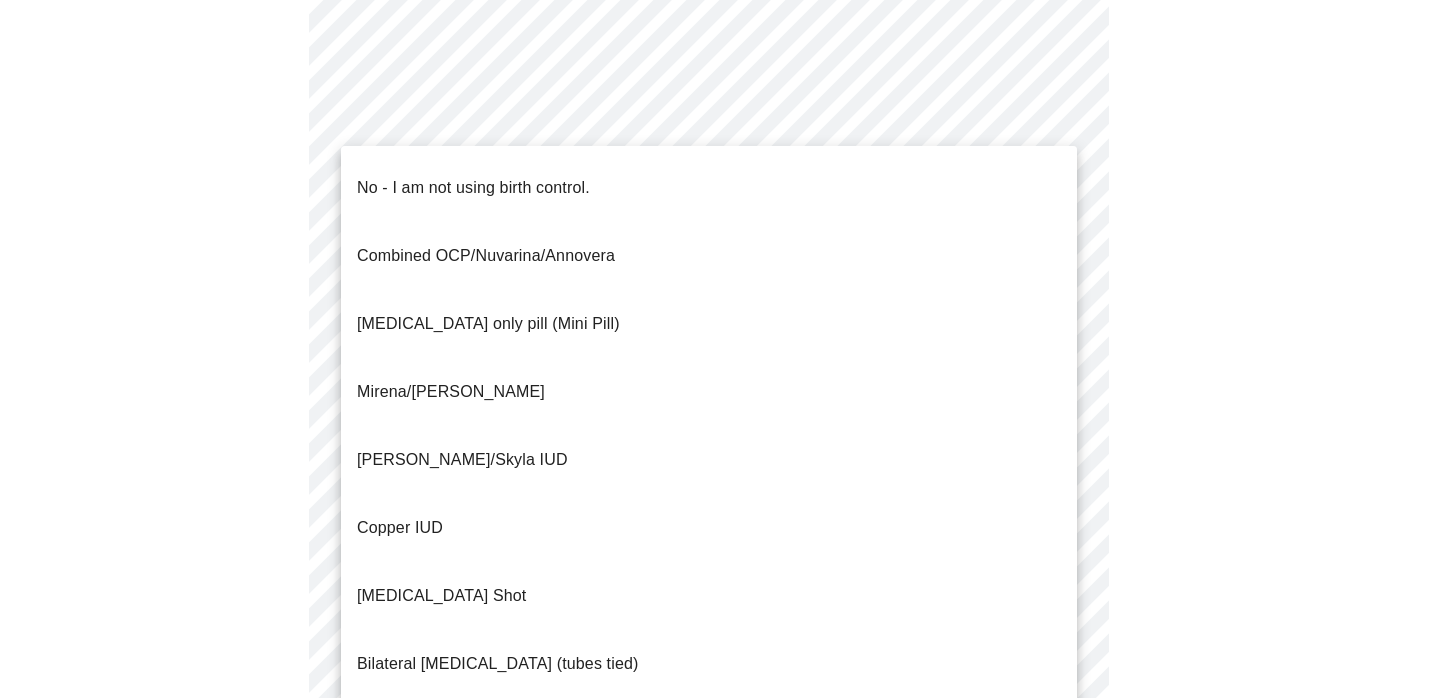click on "No - I am not using birth control." at bounding box center (473, 188) 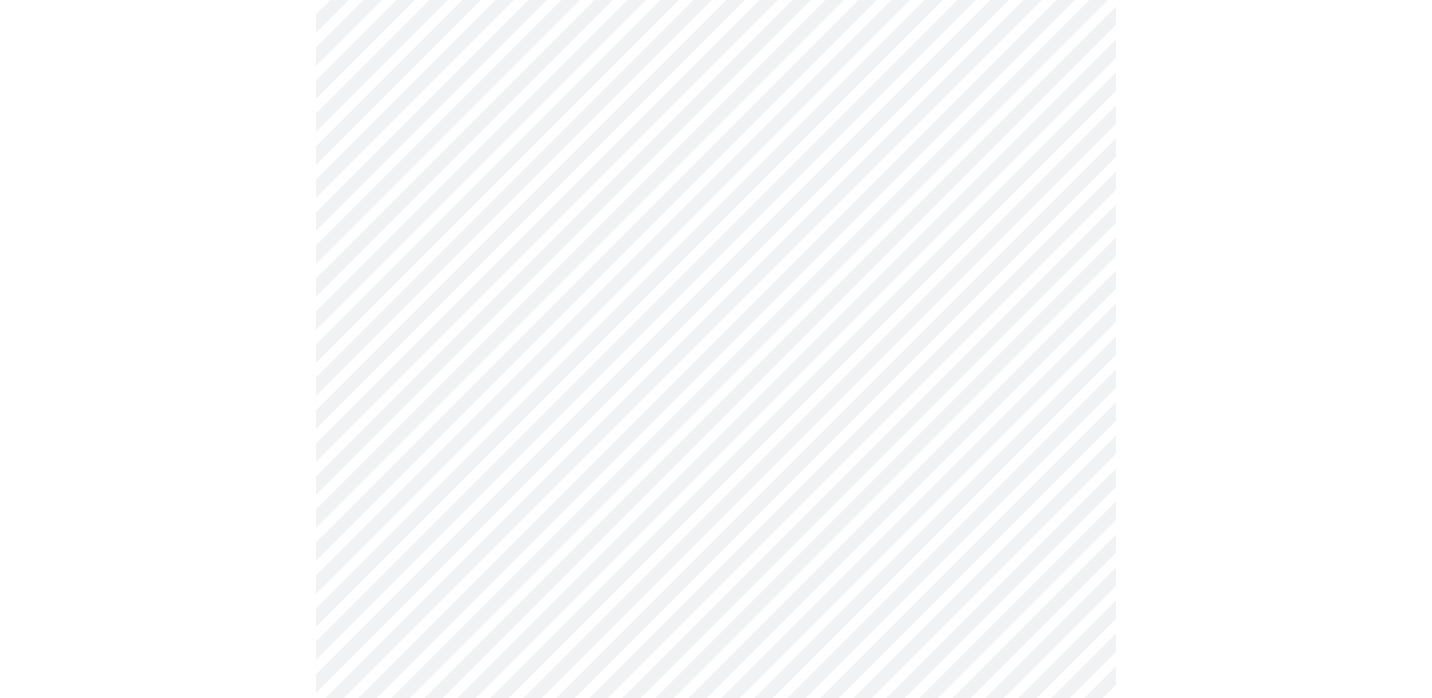 click on "MyMenopauseRx Appointments Messaging Labs Uploads Medications Community Refer a Friend Hi [PERSON_NAME]   Intake Questions for [DATE] 3:20pm-3:40pm 4  /  13 Settings Billing Invoices Log out" at bounding box center [716, -23] 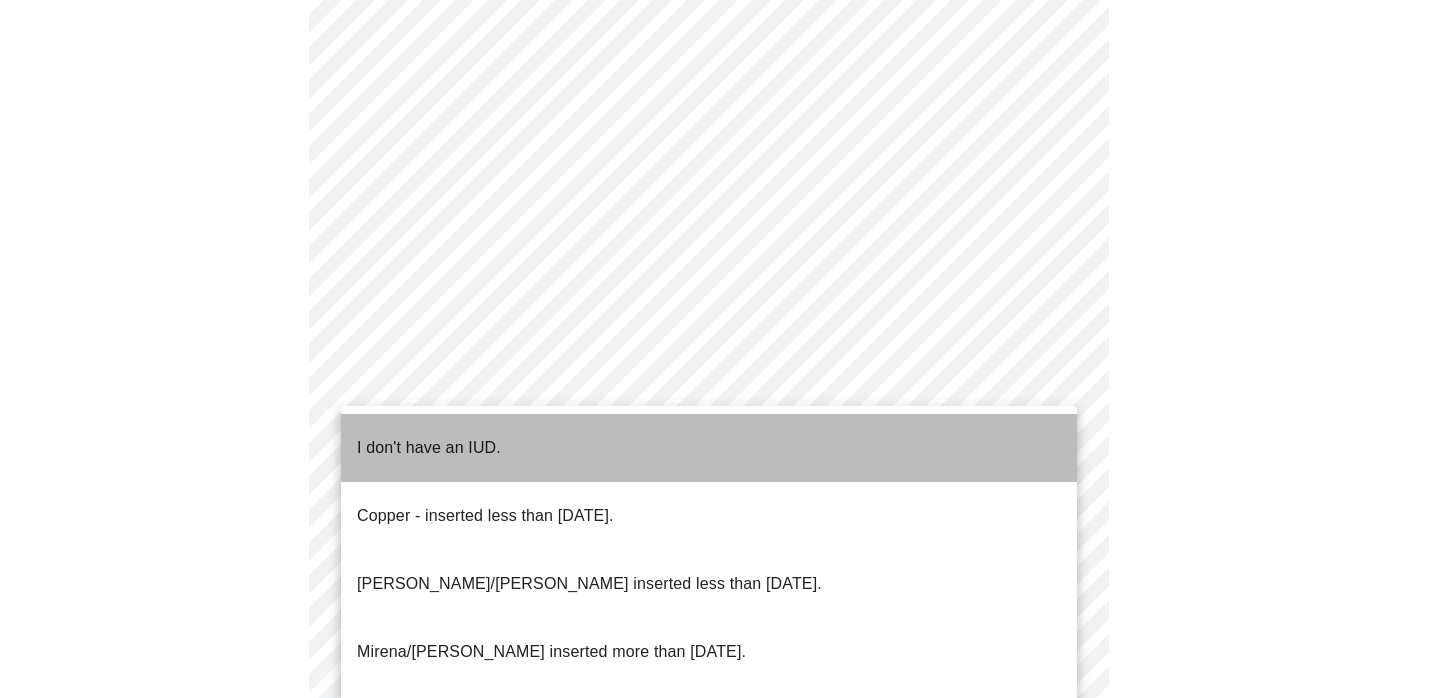 click on "I don't have an IUD." at bounding box center (709, 448) 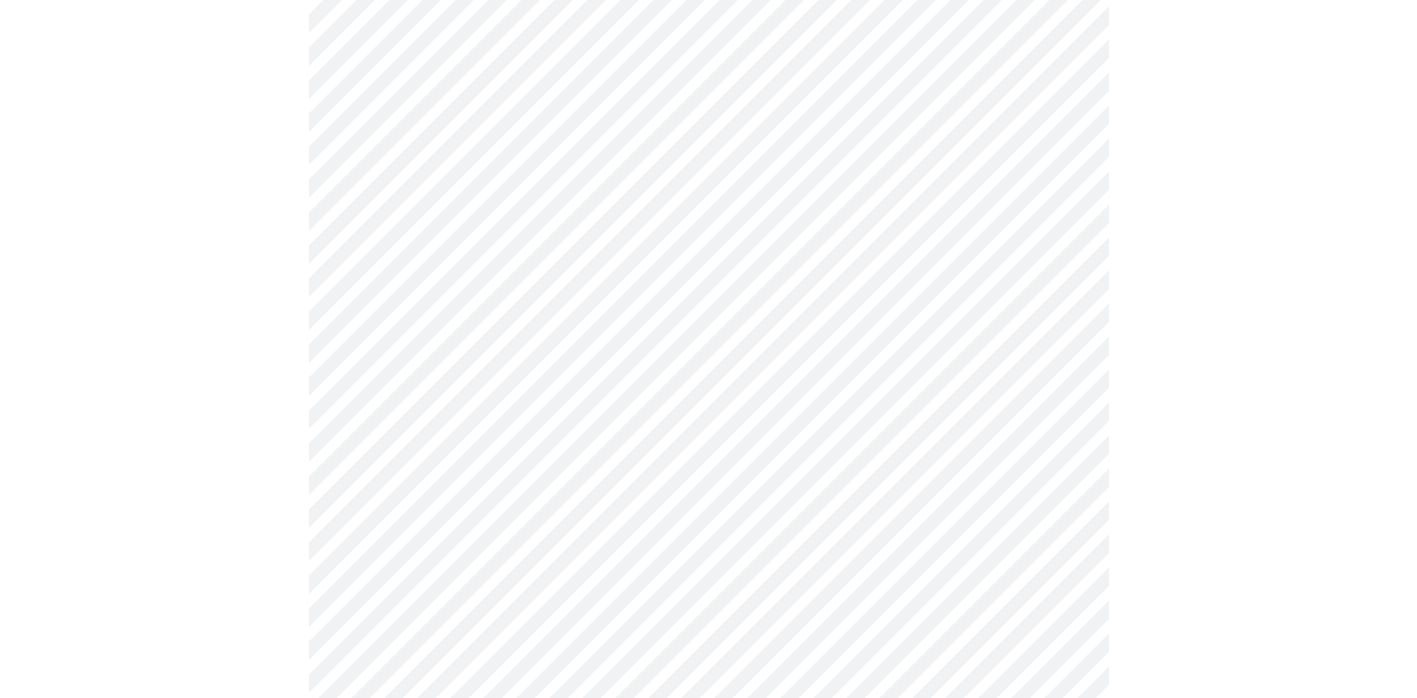 click on "MyMenopauseRx Appointments Messaging Labs Uploads Medications Community Refer a Friend Hi [PERSON_NAME]   Intake Questions for [DATE] 3:20pm-3:40pm 4  /  13 Settings Billing Invoices Log out" at bounding box center [708, -29] 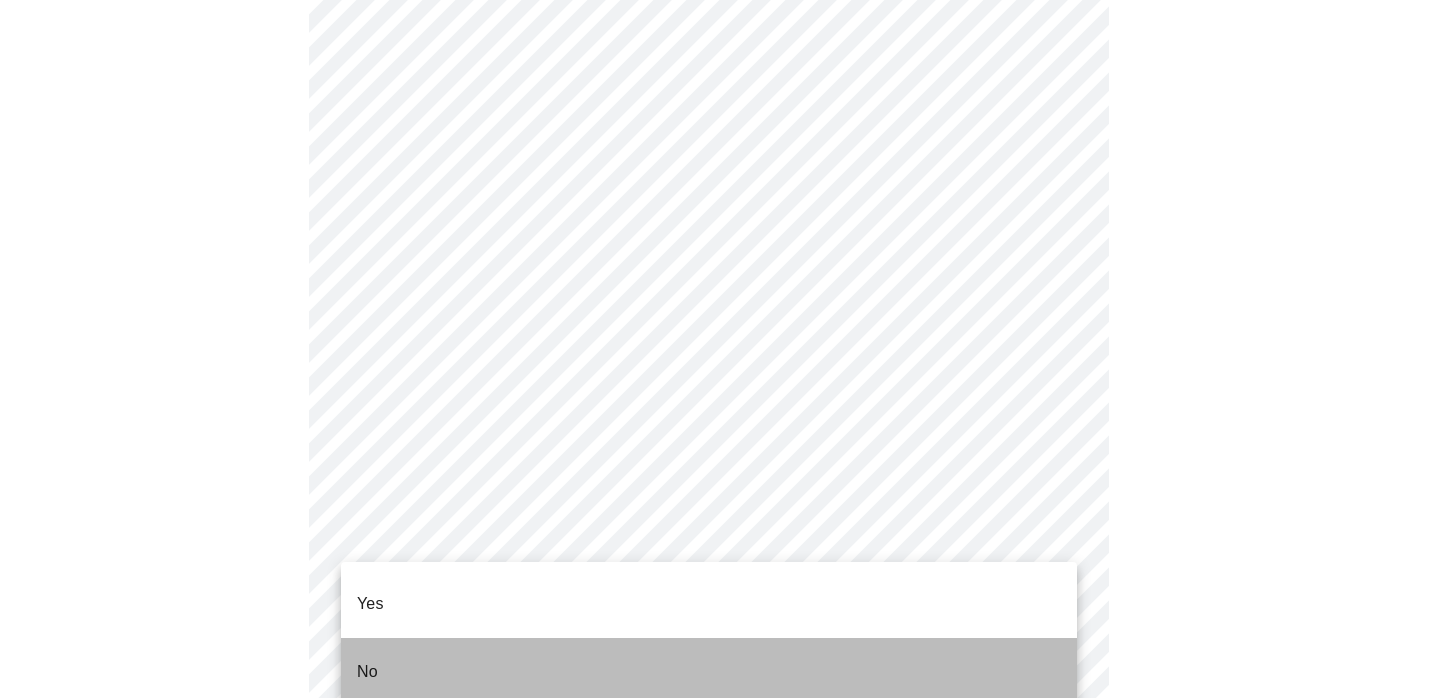 click on "No" at bounding box center (709, 672) 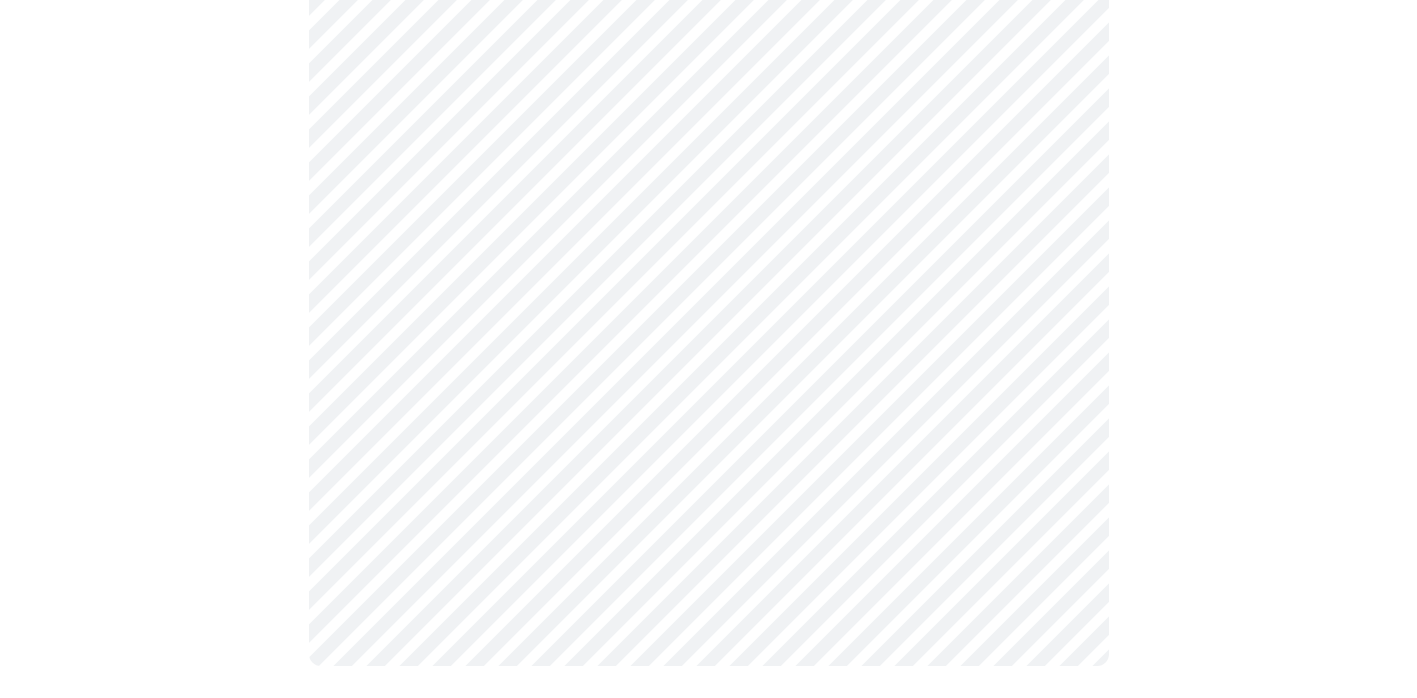scroll, scrollTop: 0, scrollLeft: 0, axis: both 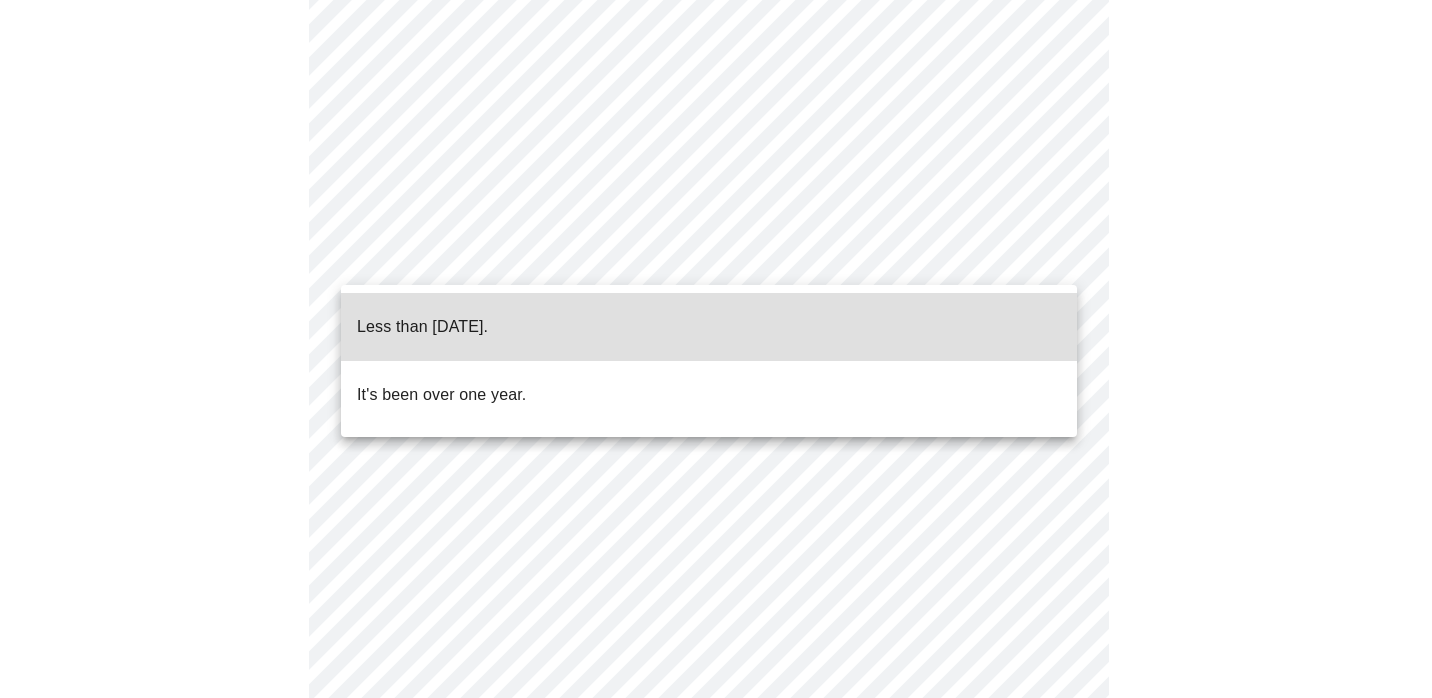 click on "MyMenopauseRx Appointments Messaging Labs Uploads Medications Community Refer a Friend Hi [PERSON_NAME]   Intake Questions for [DATE] 3:20pm-3:40pm 5  /  13 Settings Billing Invoices Log out Less than [DATE].
It's been over one year." at bounding box center (716, 420) 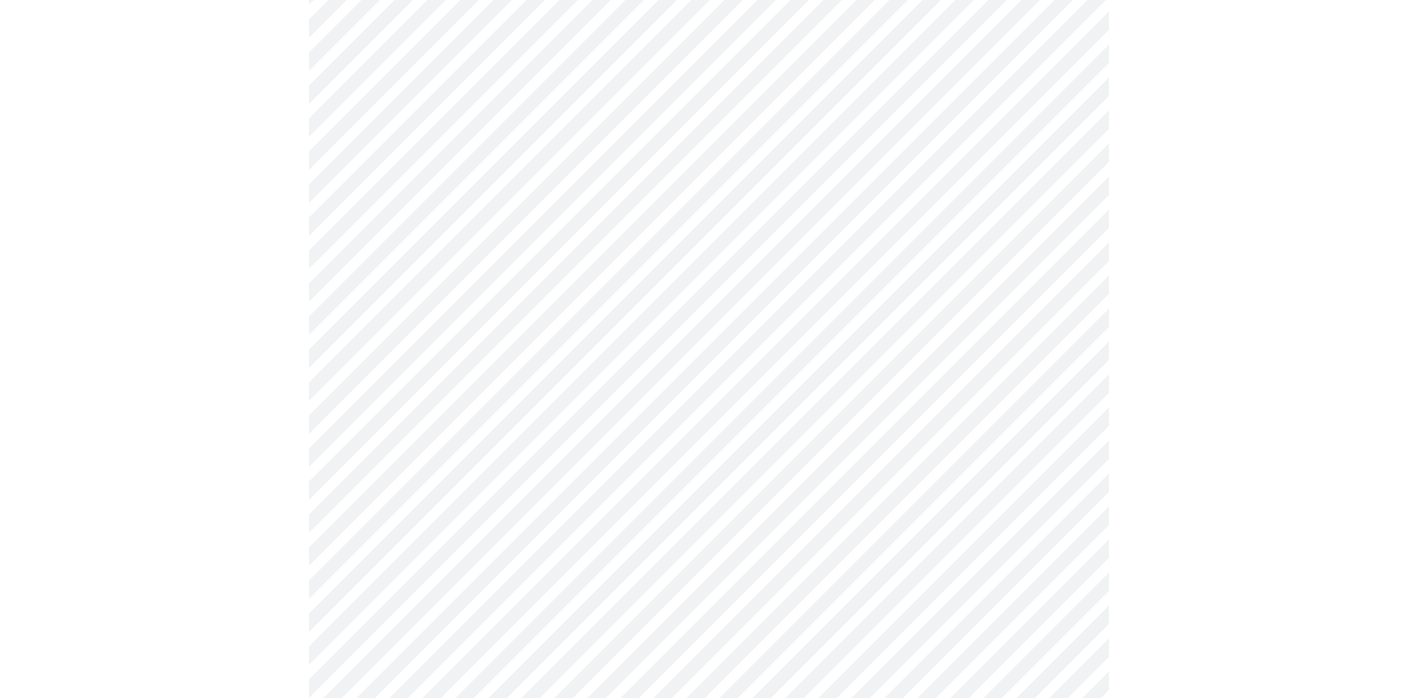scroll, scrollTop: 469, scrollLeft: 0, axis: vertical 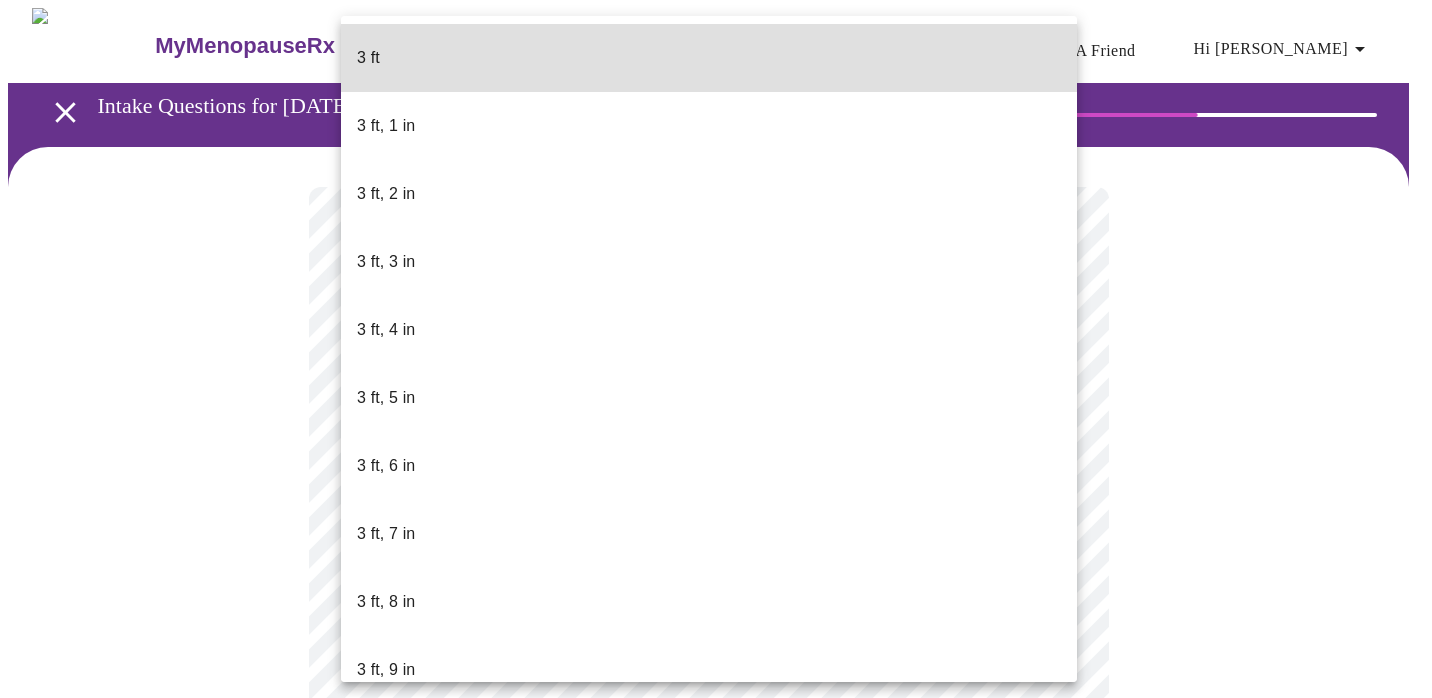 click on "MyMenopauseRx Appointments Messaging Labs Uploads Medications Community Refer a Friend Hi [PERSON_NAME]   Intake Questions for [DATE] 3:20pm-3:40pm 6  /  13 Settings Billing Invoices Log out 3 ft
3 ft, 1 in
3 ft, 2 in
3 ft, 3 in
3 ft, 4 in
3 ft, 5 in
3 ft, 6 in
3 ft, 7 in
3 ft, 8 in
3 ft, 9 in
3 ft, 10 in
3 ft, 11 in
4 ft
4 ft, 1 in
4 ft, 2 in
4 ft, 3 in
4 ft, 4 in
4 ft, 5 in
4 ft, 6 in
4 ft, 7 in
4 ft, 8 in
4 ft, 9 in
4 ft, 10 in
4 ft, 11 in
5 ft
5 ft, 1 in
5 ft, 2 in
5 ft, 3 in
5 ft, 4 in
5 ft, 5 in
5 ft, 6 in
5 ft, 7 in
5 ft, 8 in
5 ft, 9 in
5 ft, 10 in
5 ft, 11 in
6 ft
6 ft, 1 in
6 ft, 2 in
6 ft, 3 in
6 ft, 4 in
6 ft, 5 in
6 ft, 6 in
6 ft, 7 in
6 ft, 8 in
6 ft, 9 in
6 ft, 10 in
6 ft, 11 in
7 ft" at bounding box center (716, 542) 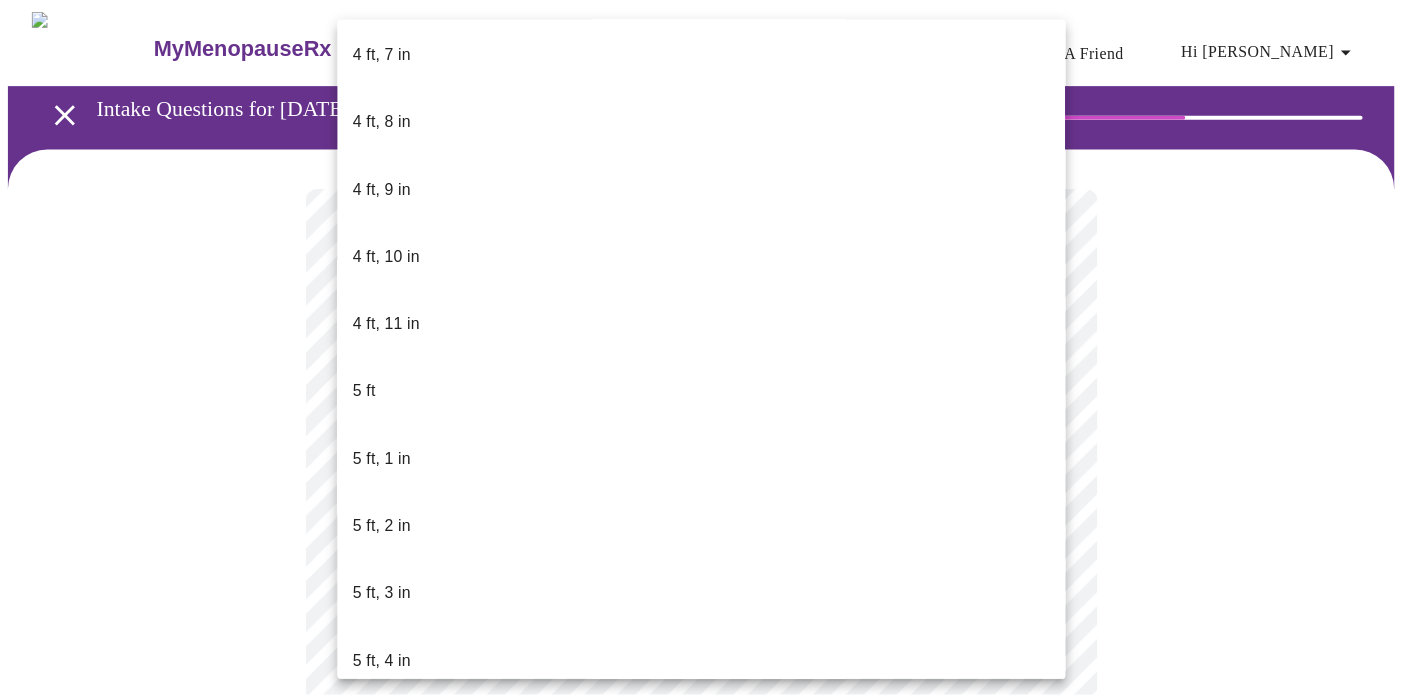 scroll, scrollTop: 1279, scrollLeft: 0, axis: vertical 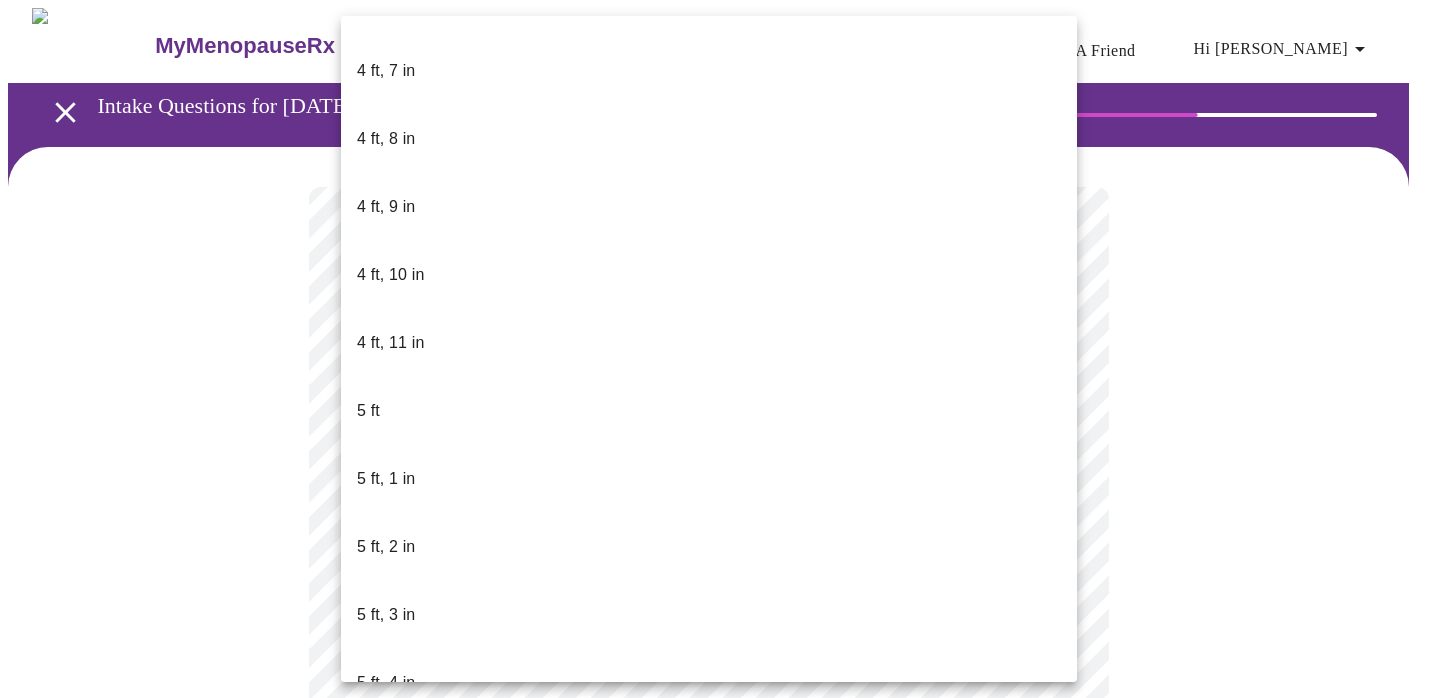 click on "5 ft, 6 in" at bounding box center (386, 819) 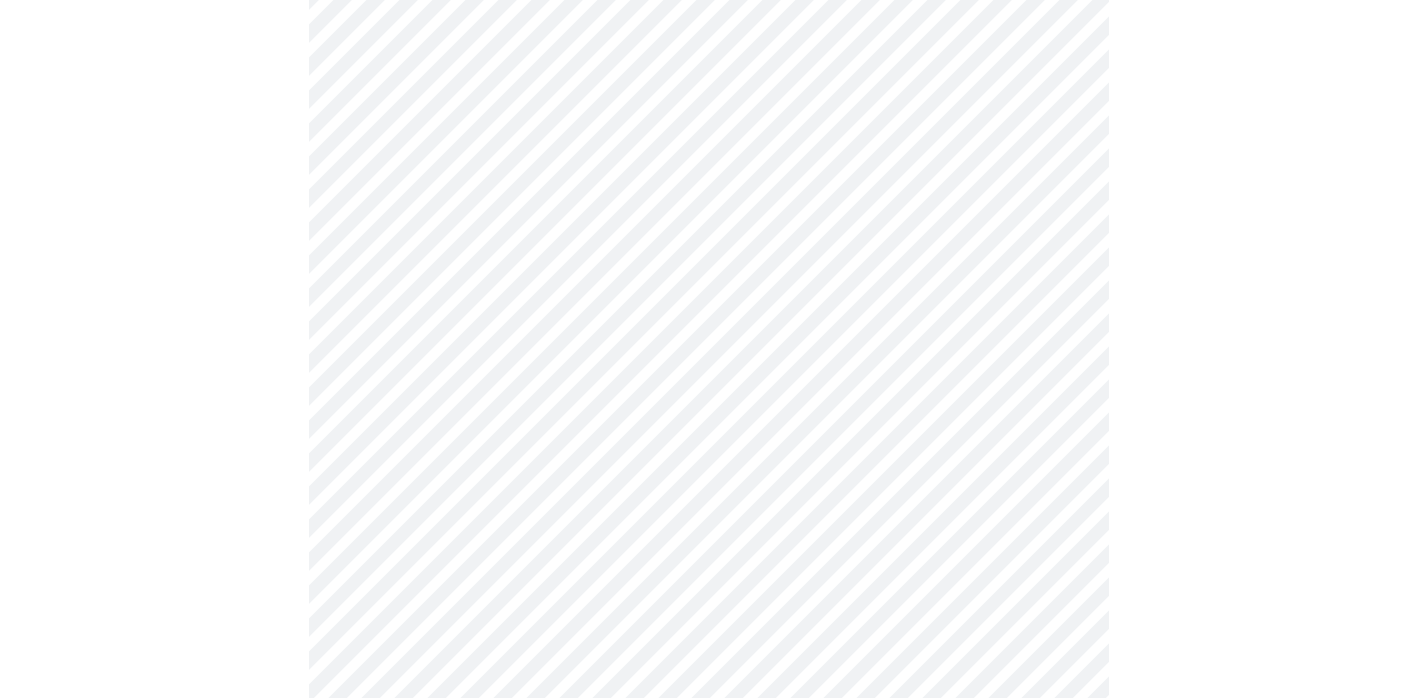 scroll, scrollTop: 288, scrollLeft: 0, axis: vertical 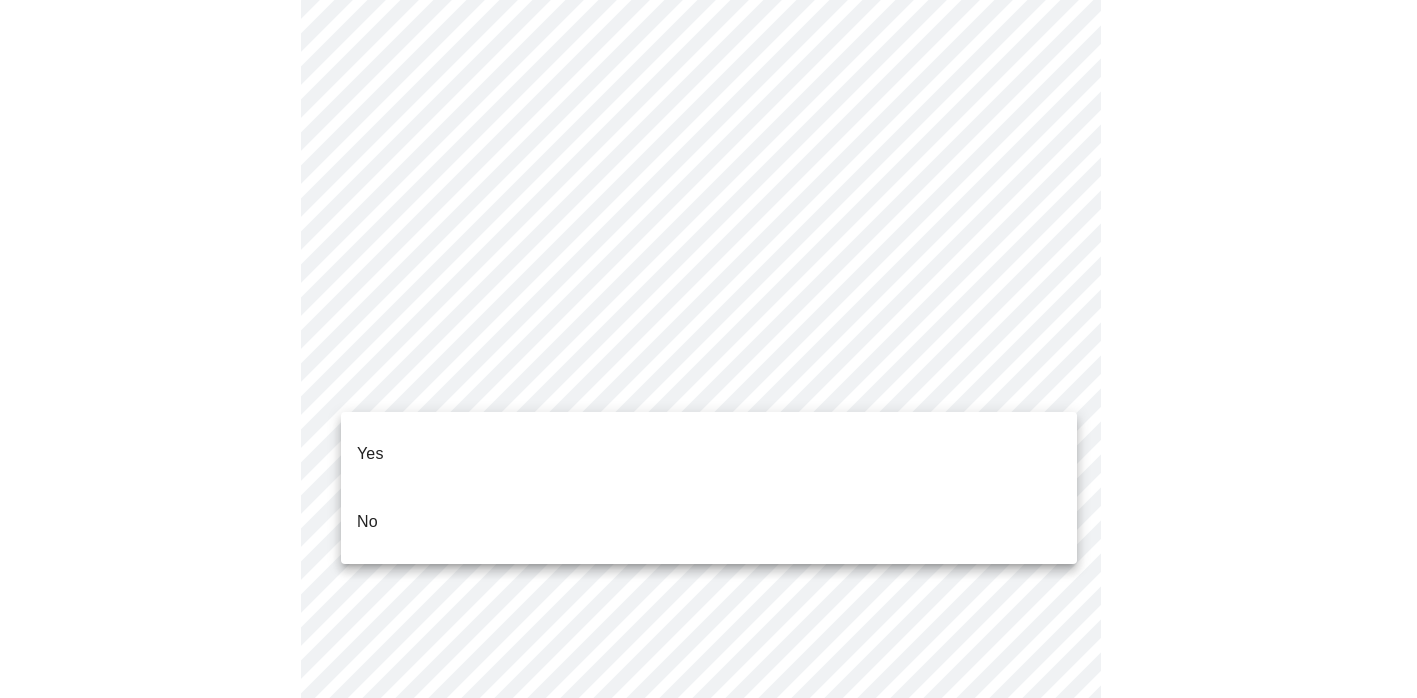 click on "MyMenopauseRx Appointments Messaging Labs Uploads Medications Community Refer a Friend Hi [PERSON_NAME]   Intake Questions for [DATE] 3:20pm-3:40pm 7  /  13 Settings Billing Invoices Log out Yes
No" at bounding box center (708, -1977) 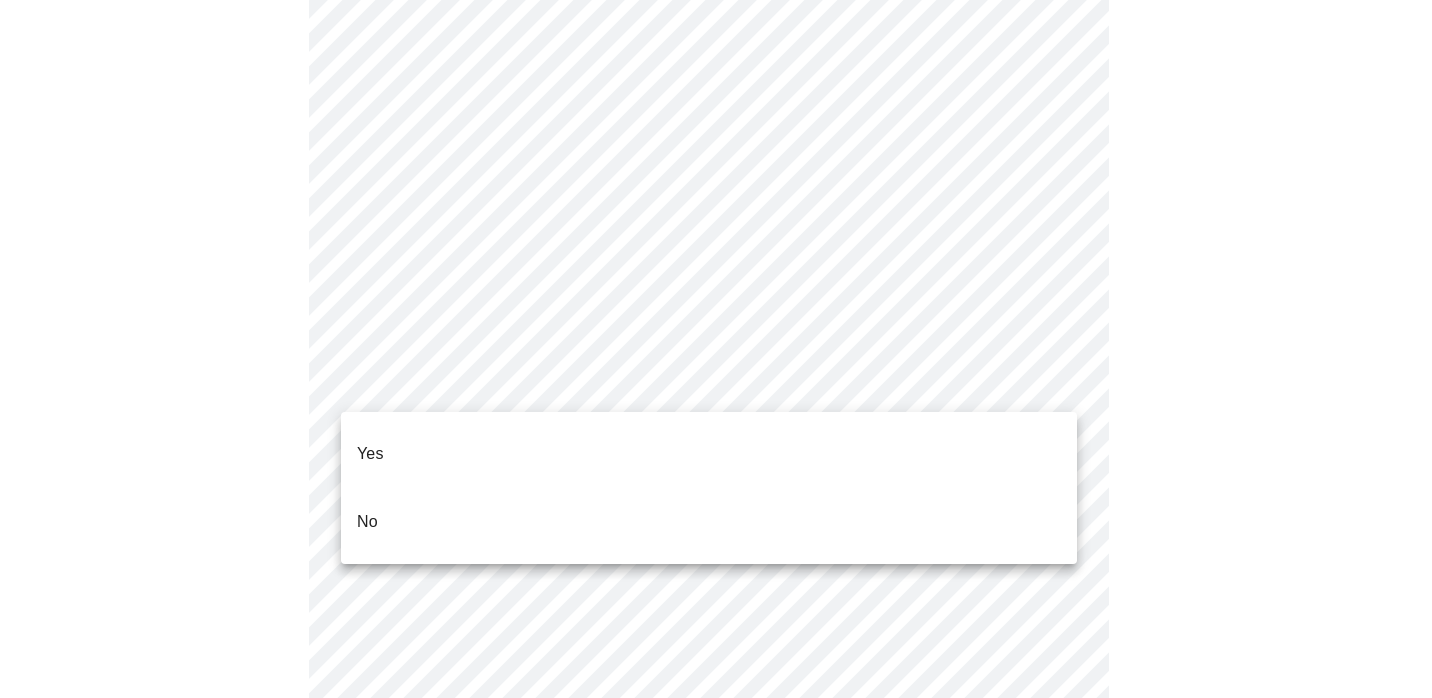 click on "No" at bounding box center (709, 522) 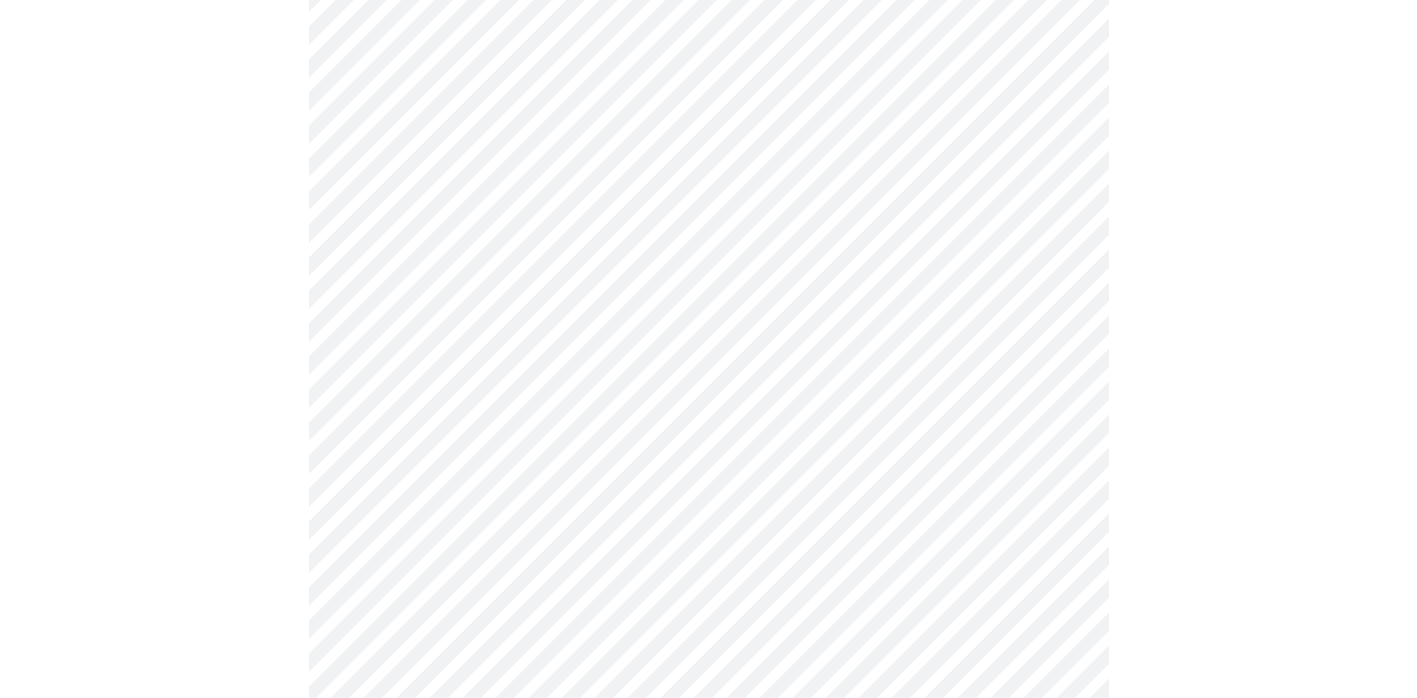 scroll, scrollTop: 5564, scrollLeft: 0, axis: vertical 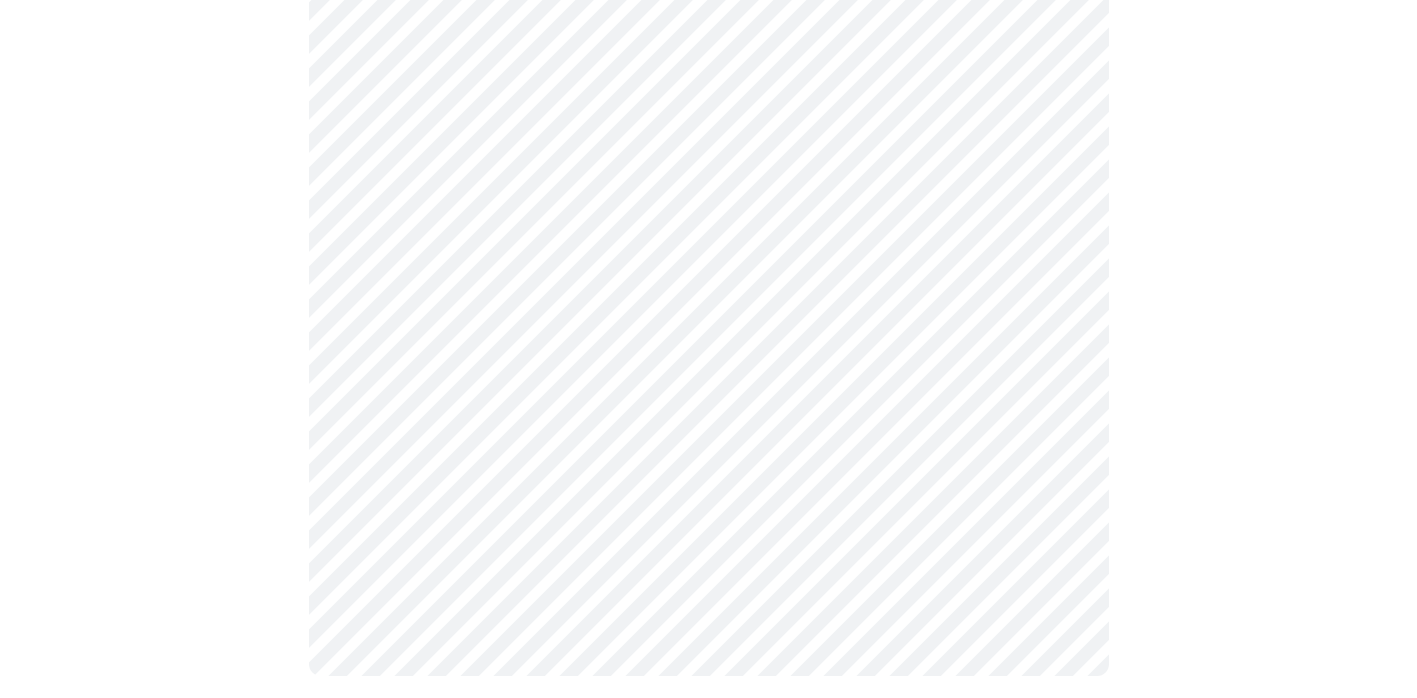 click at bounding box center (708, -2351) 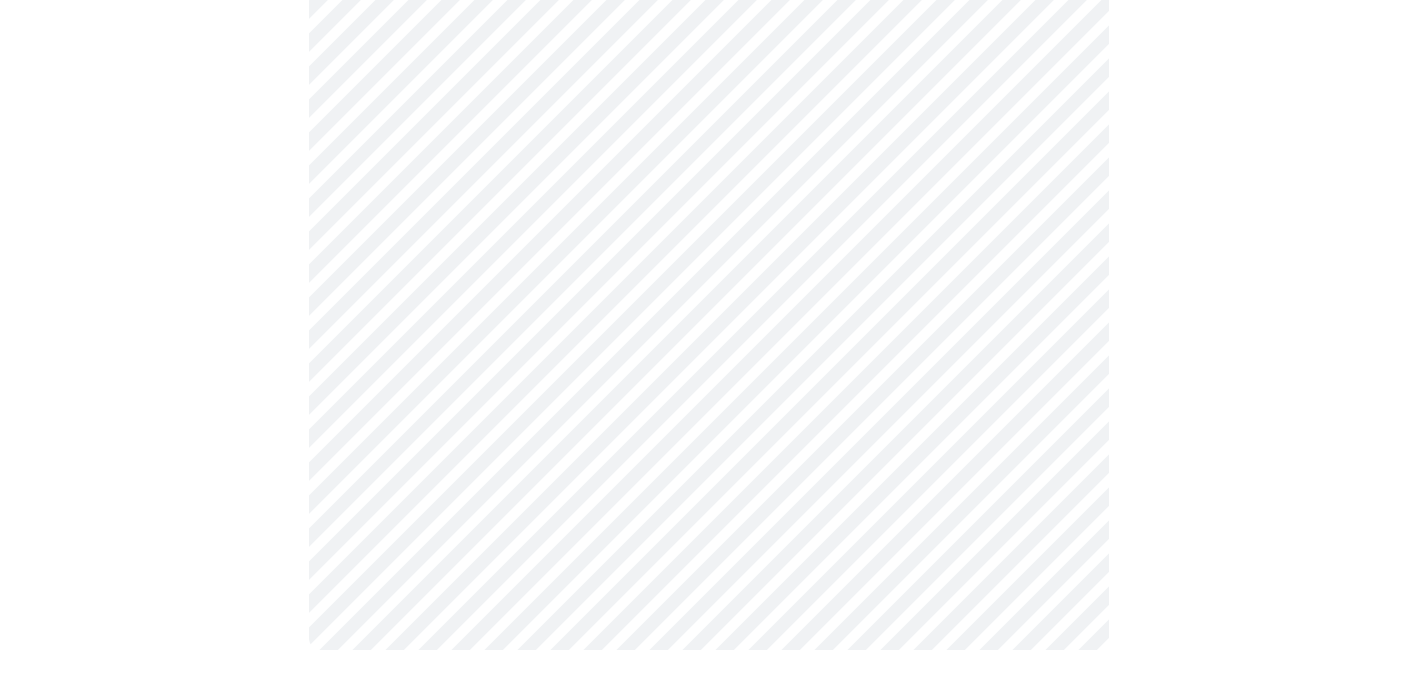scroll, scrollTop: 0, scrollLeft: 0, axis: both 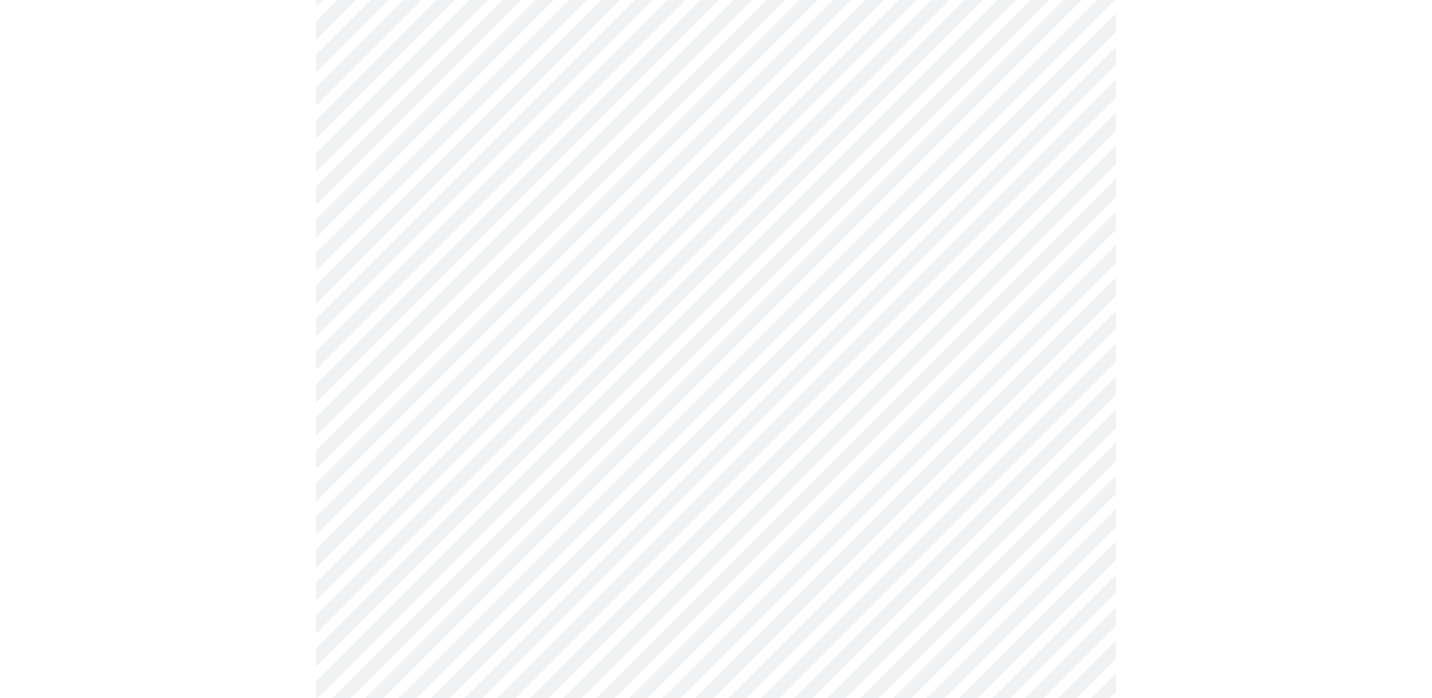 click on "MyMenopauseRx Appointments Messaging Labs Uploads Medications Community Refer a Friend Hi [PERSON_NAME]   Intake Questions for [DATE] 3:20pm-3:40pm 10  /  13 Settings Billing Invoices Log out" at bounding box center (716, -399) 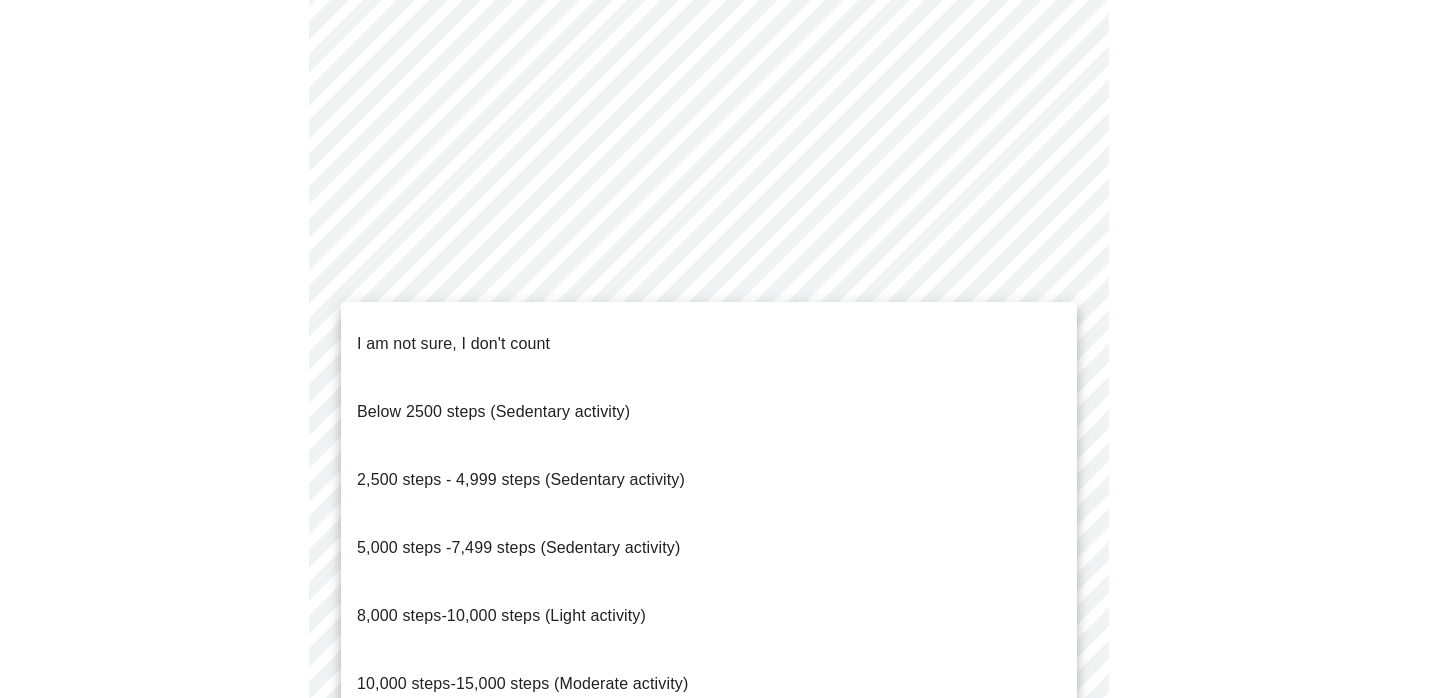 click on "8,000 steps-10,000 steps (Light activity)" at bounding box center [501, 615] 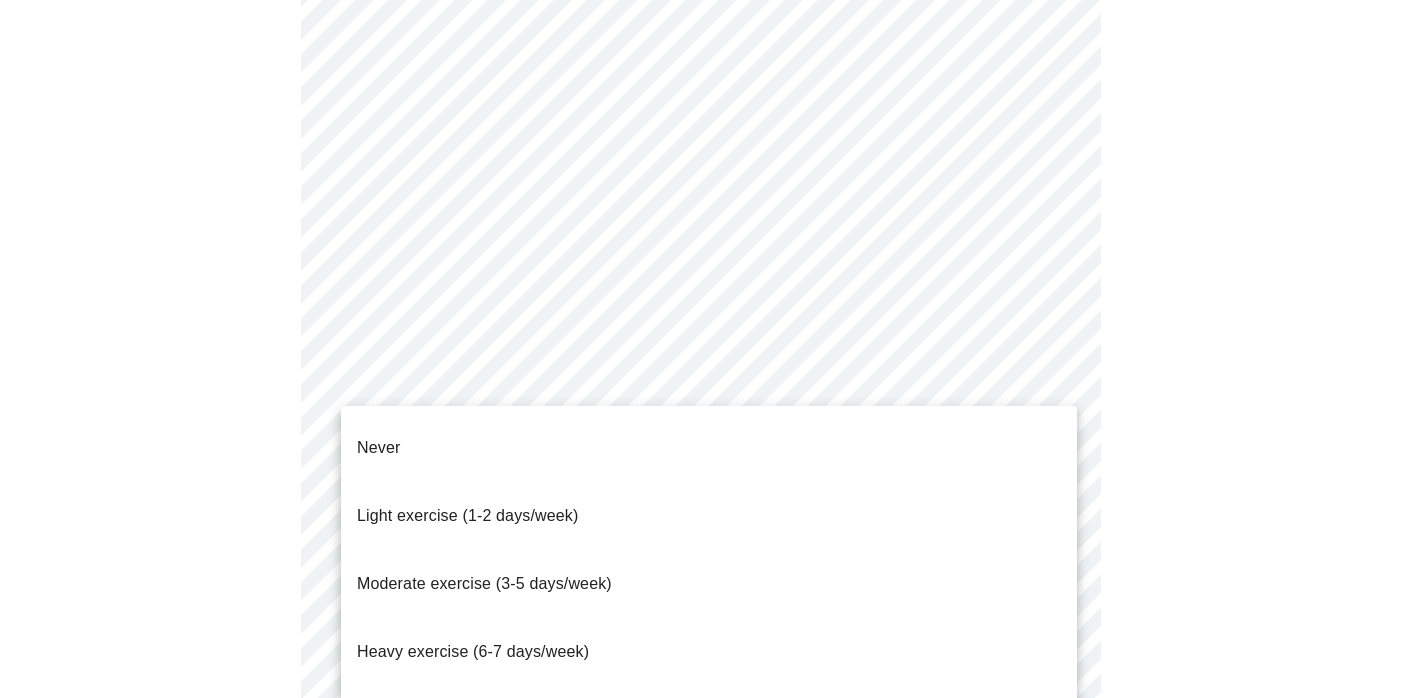click on "MyMenopauseRx Appointments Messaging Labs Uploads Medications Community Refer a Friend Hi [PERSON_NAME]   Intake Questions for [DATE] 3:20pm-3:40pm 10  /  13 Settings Billing Invoices Log out Never
Light exercise (1-2 days/week)
Moderate exercise (3-5 days/week)
Heavy exercise (6-7 days/week)
Athlete (2x/day)" at bounding box center (708, -405) 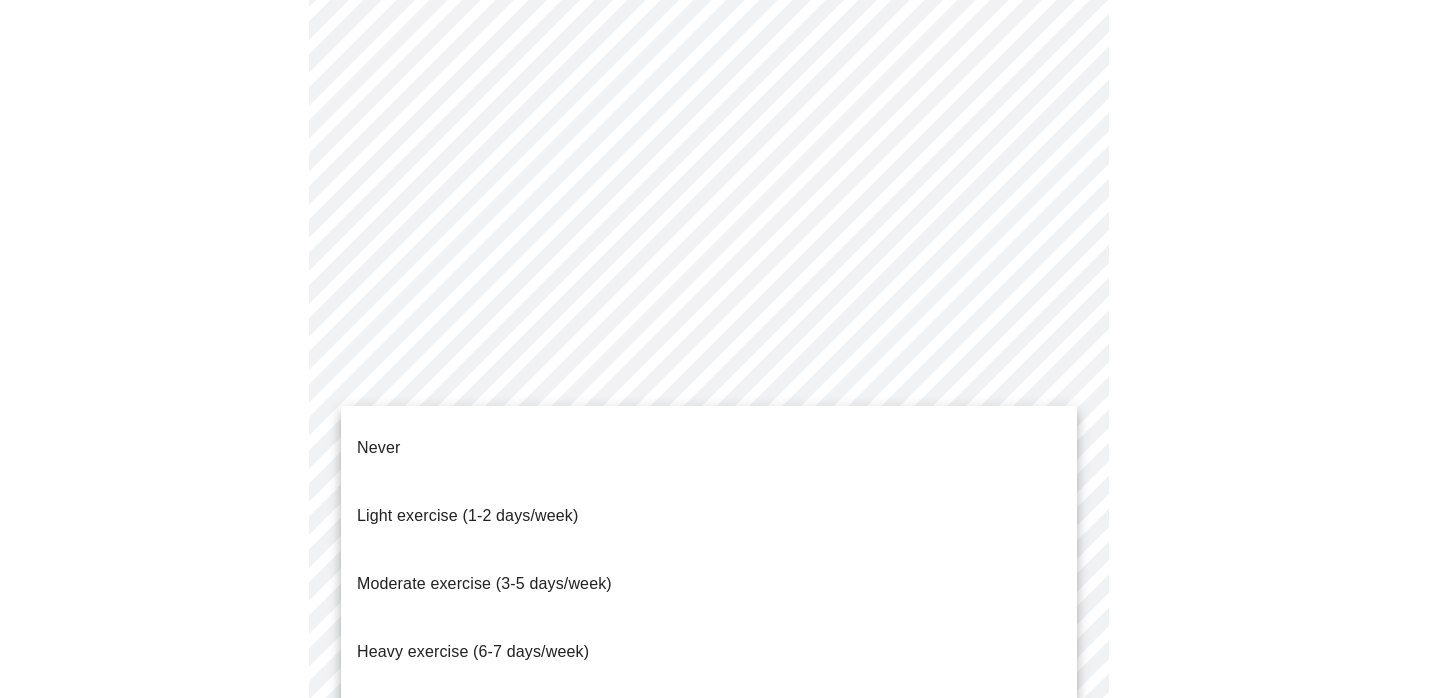 click on "Light exercise (1-2 days/week)" at bounding box center (468, 516) 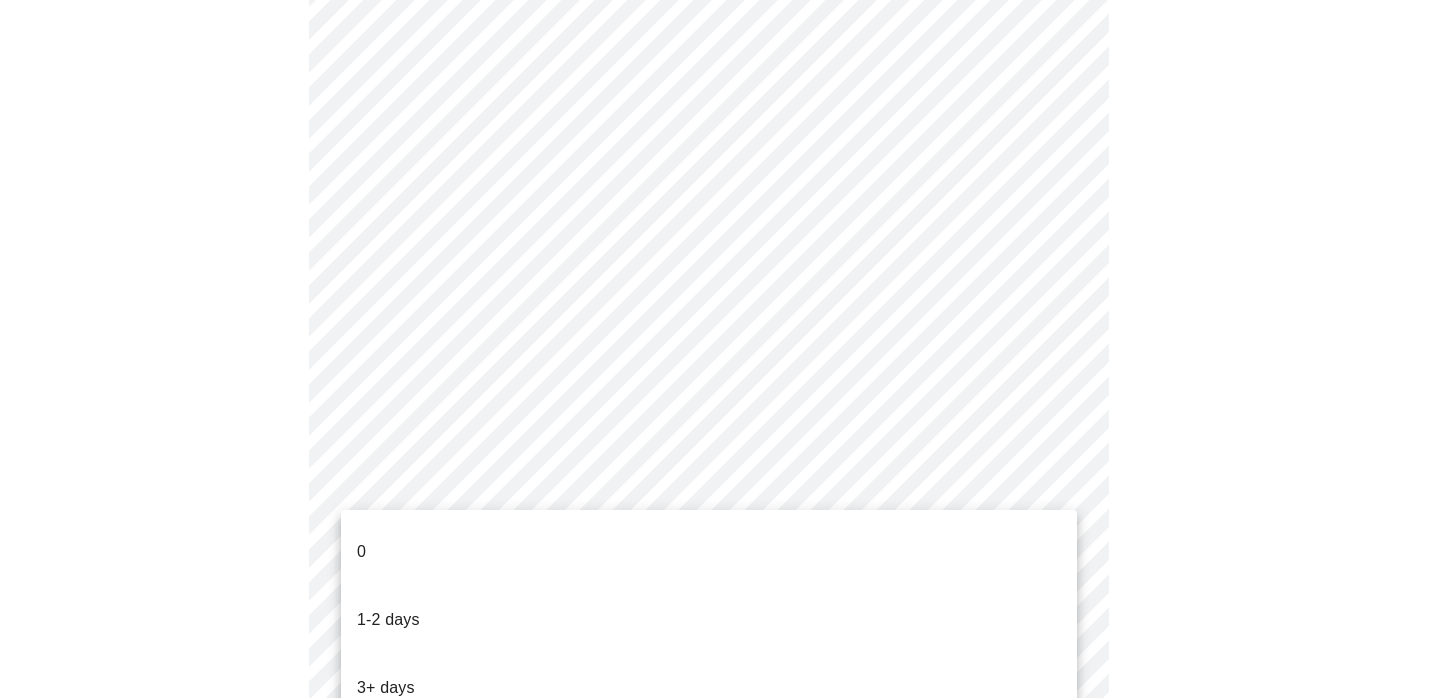 click on "MyMenopauseRx Appointments Messaging Labs Uploads Medications Community Refer a Friend Hi [PERSON_NAME]   Intake Questions for [DATE] 3:20pm-3:40pm 10  /  13 Settings Billing Invoices Log out 0
1-2 days
3+ days" at bounding box center (716, -411) 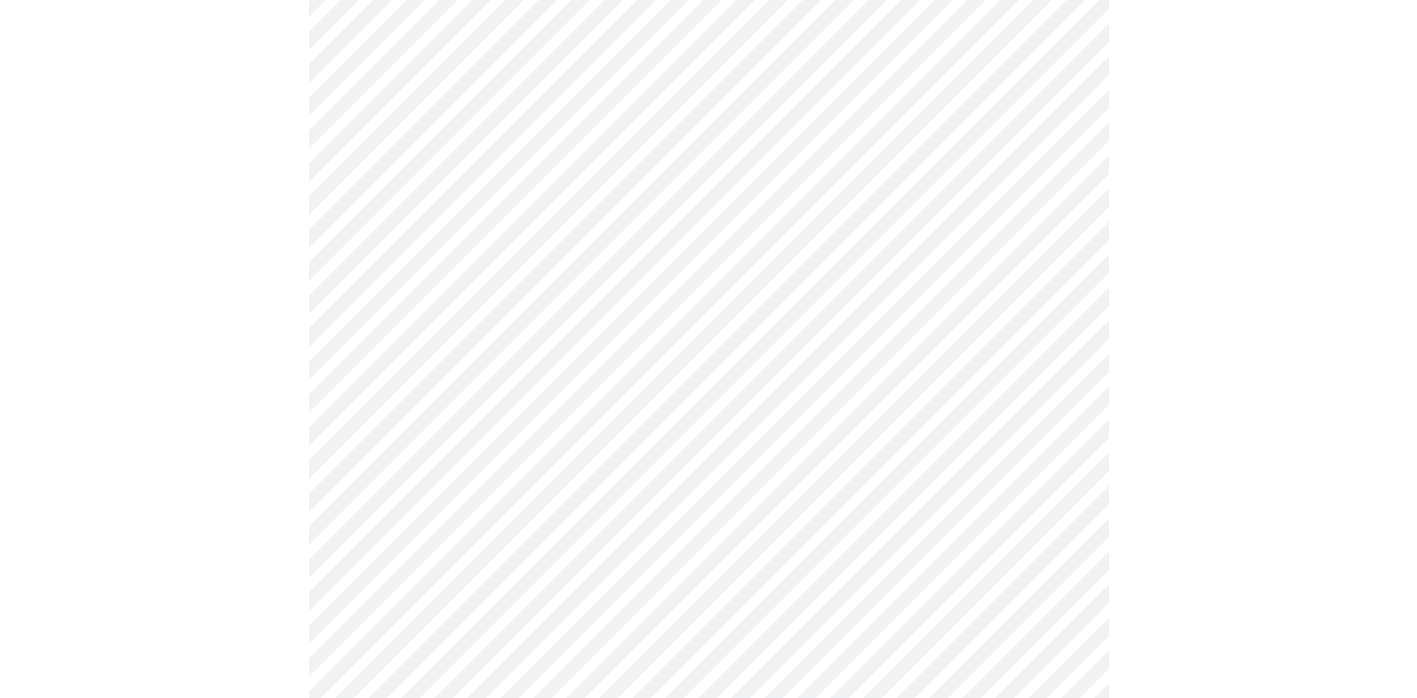 scroll, scrollTop: 1886, scrollLeft: 0, axis: vertical 